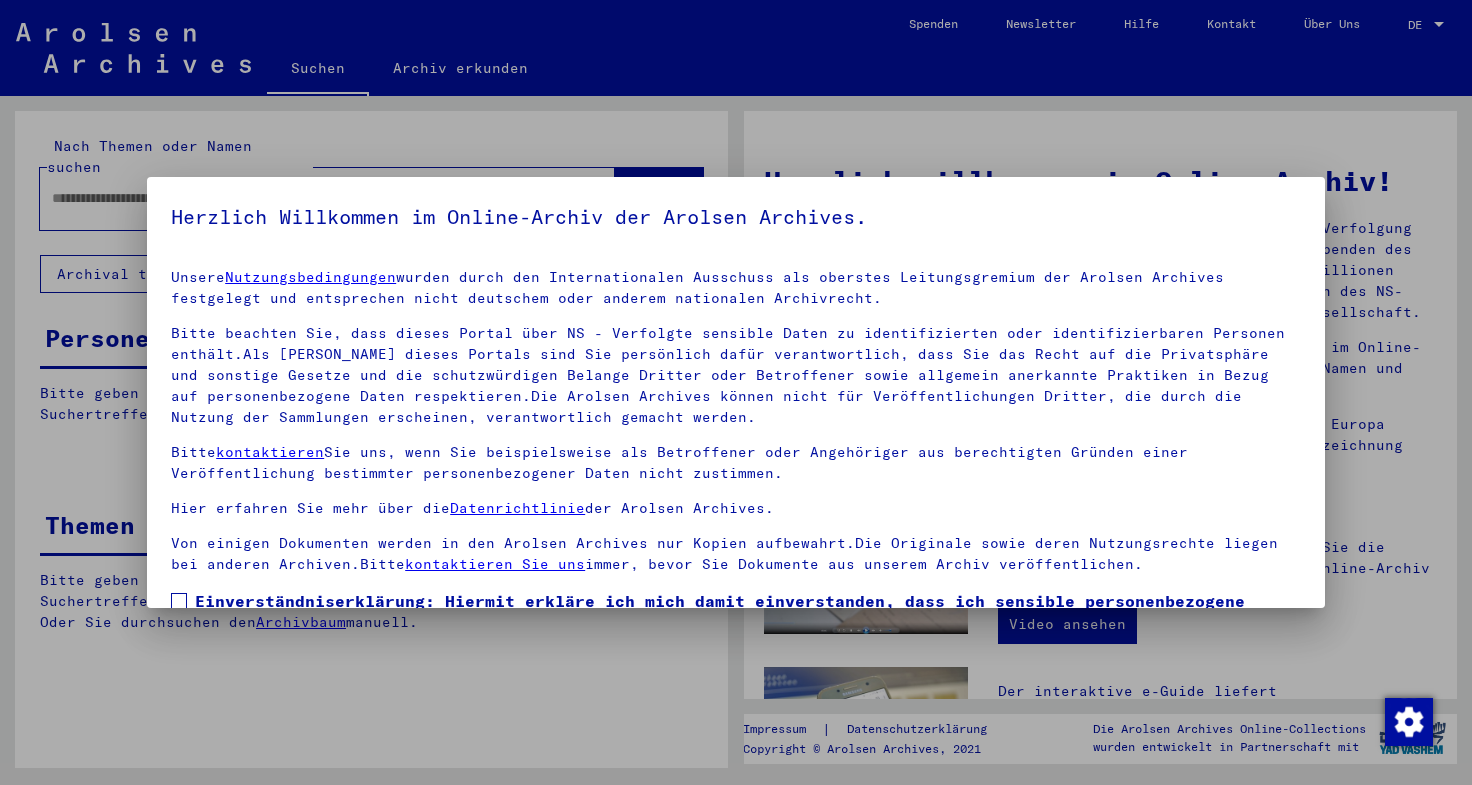 scroll, scrollTop: 0, scrollLeft: 0, axis: both 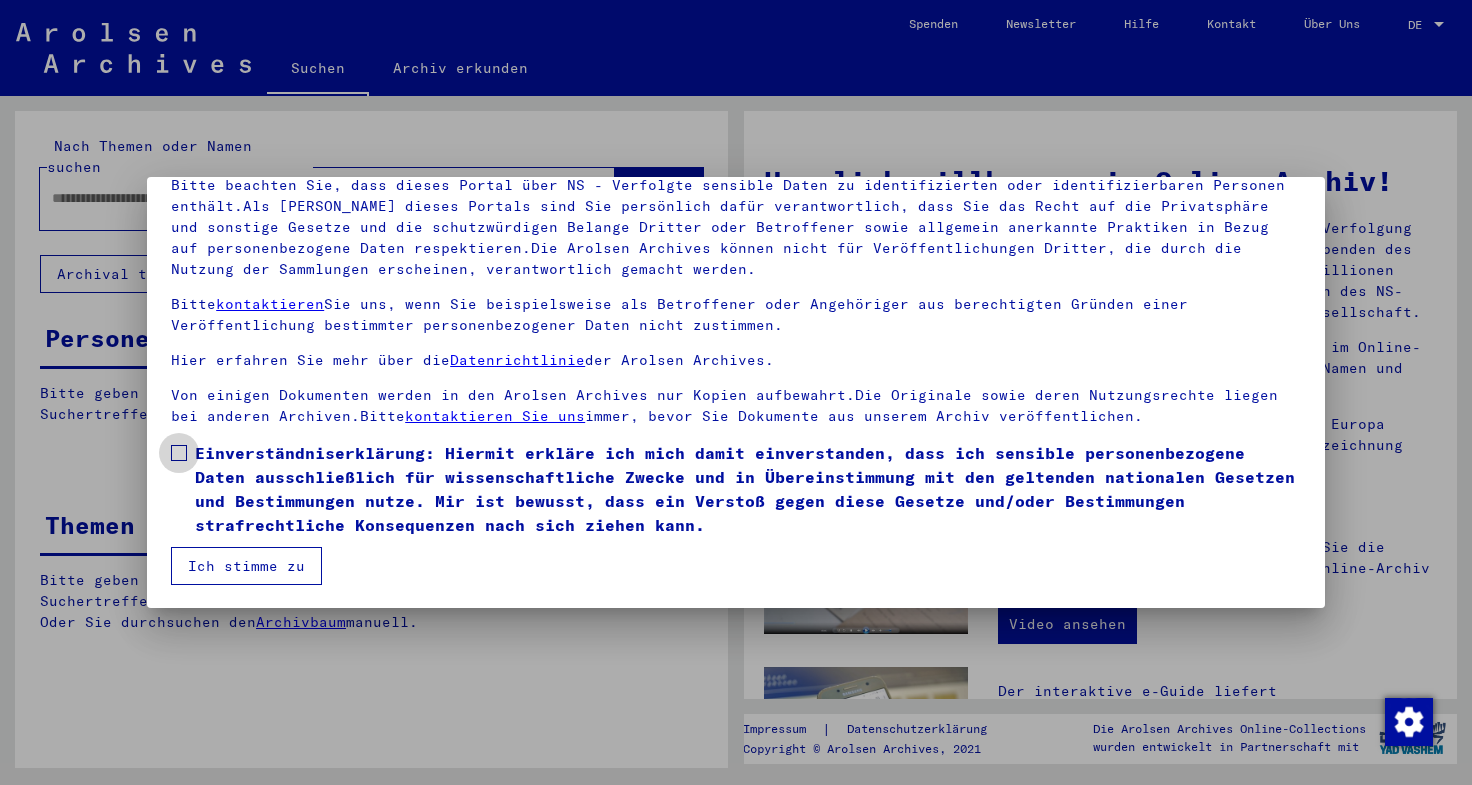 click at bounding box center (179, 453) 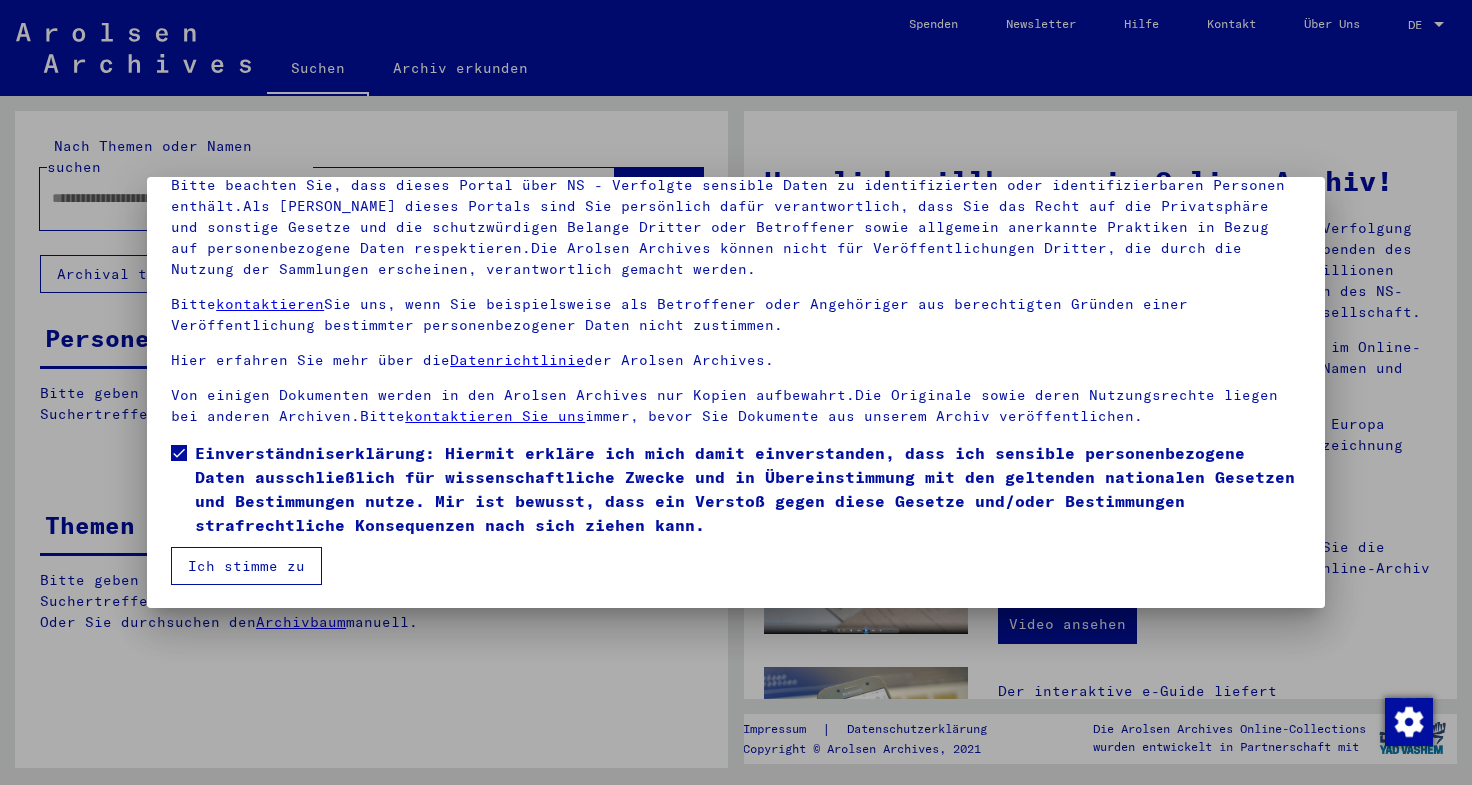 click on "Ich stimme zu" at bounding box center (246, 566) 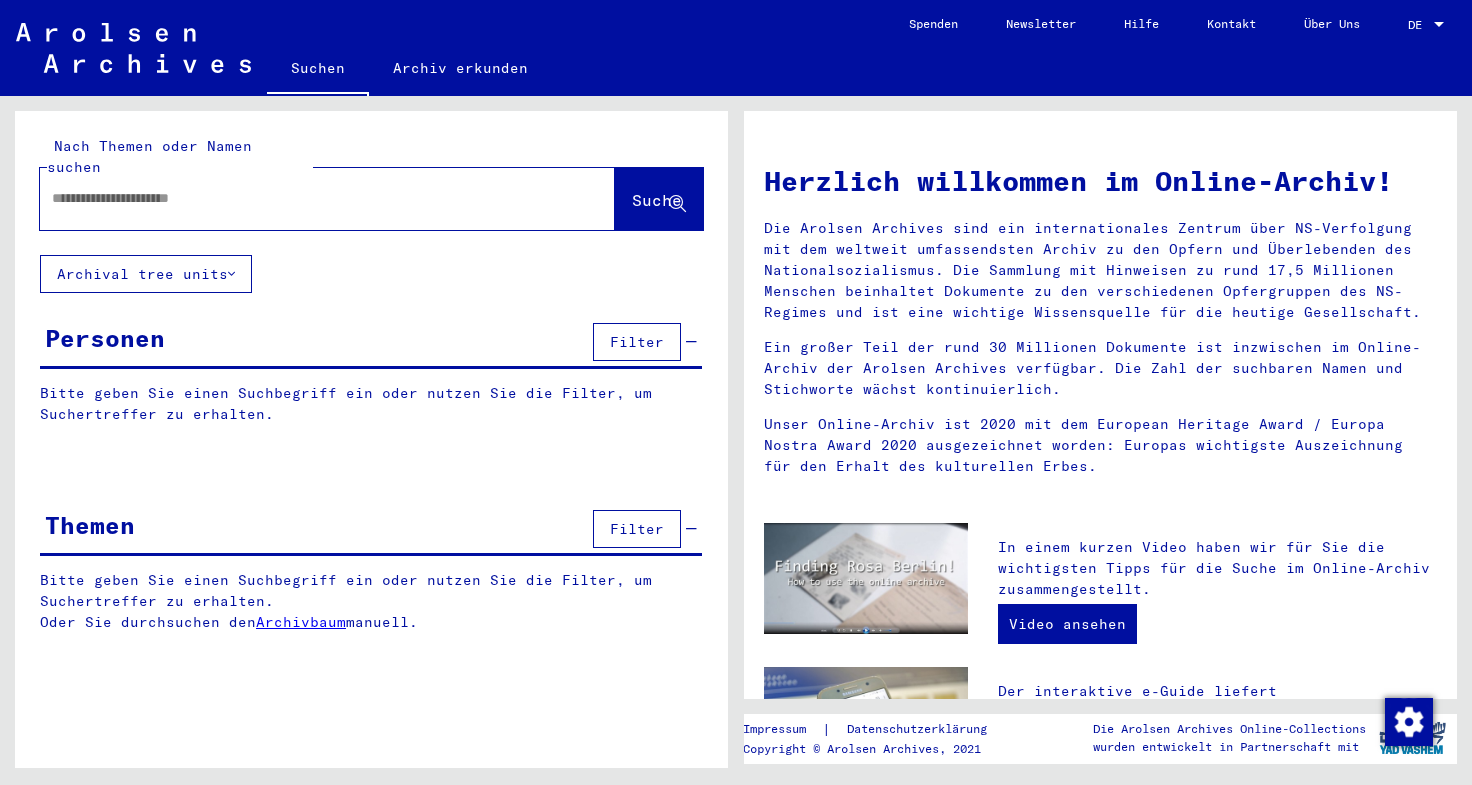 click at bounding box center (303, 198) 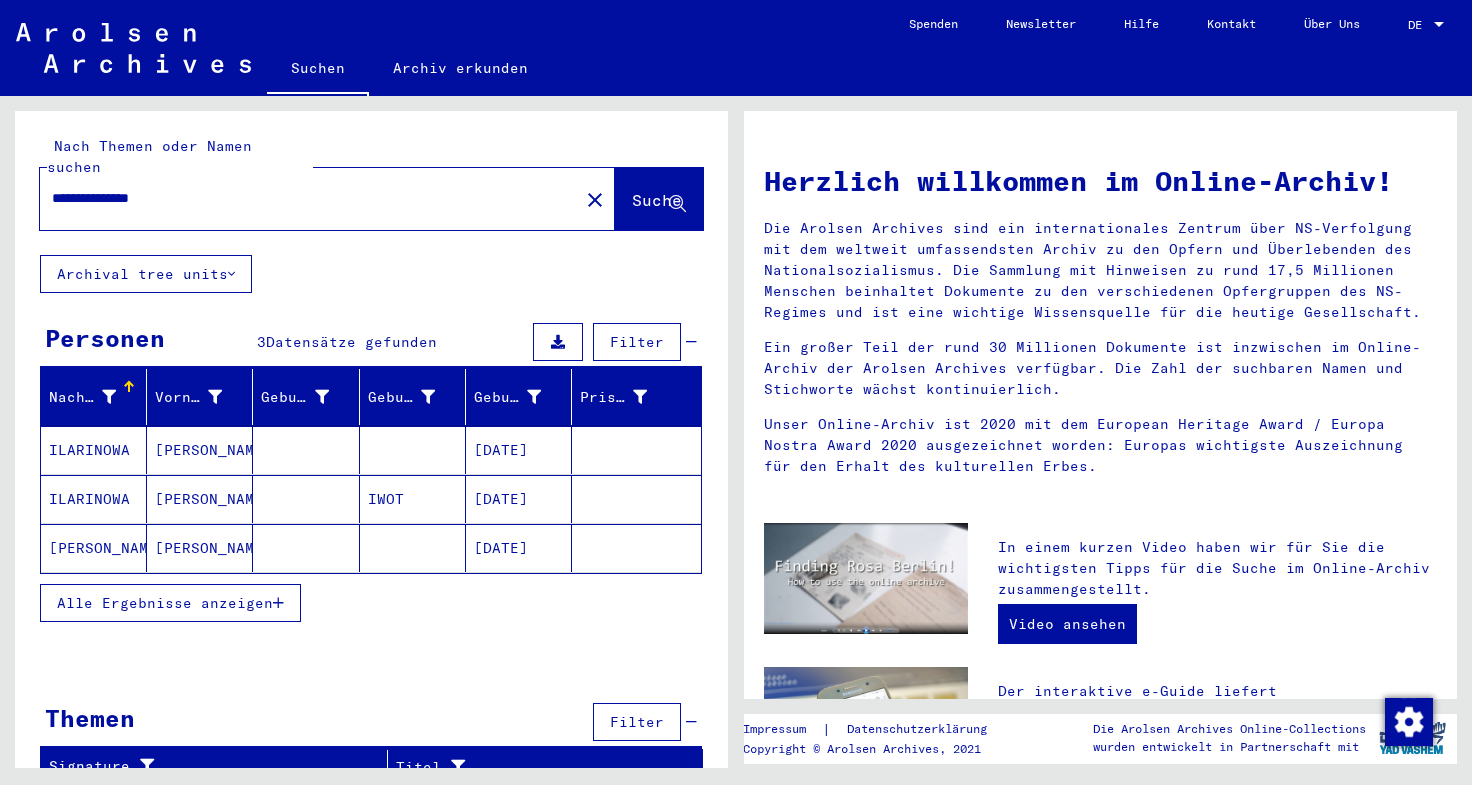 click at bounding box center (306, 548) 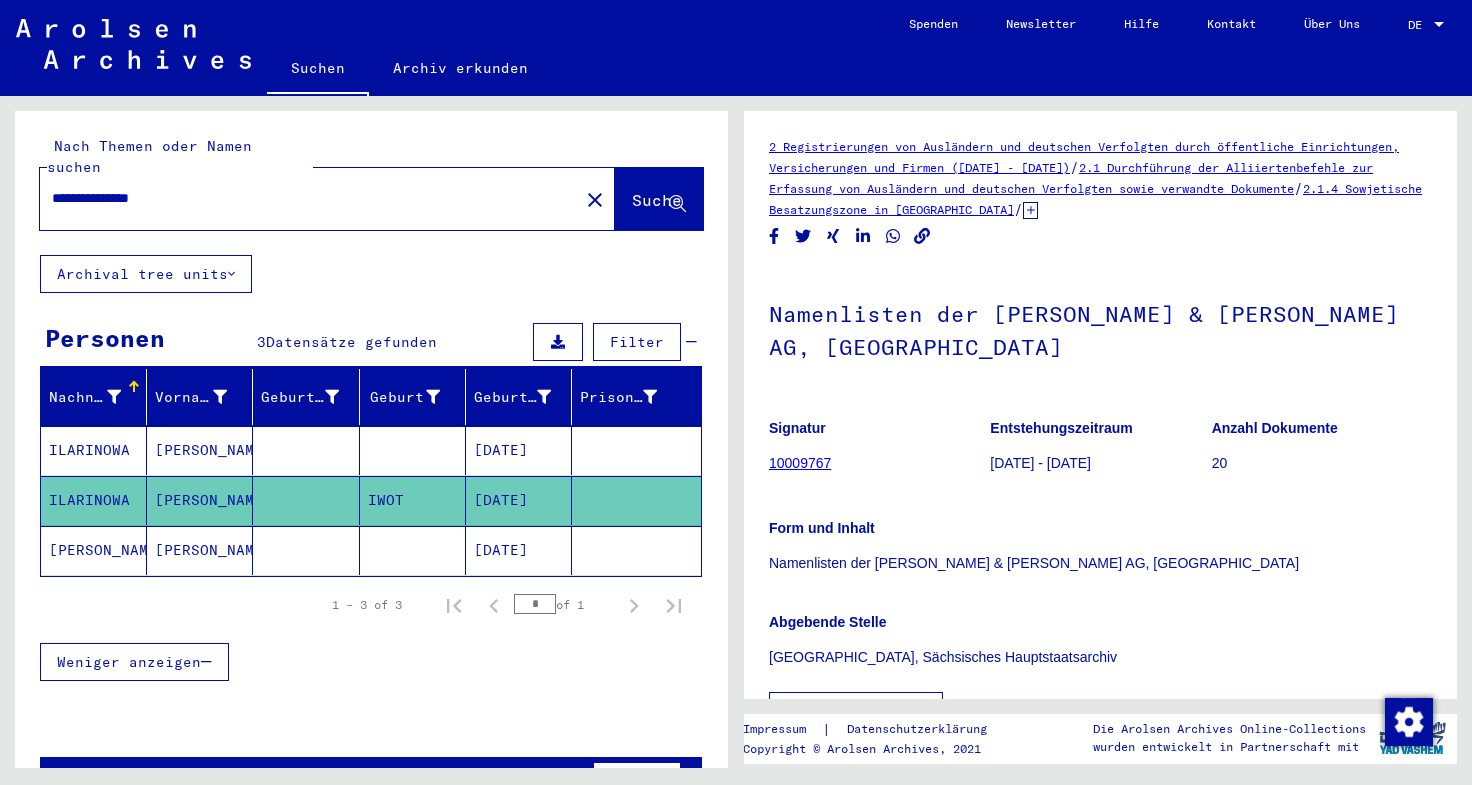 scroll, scrollTop: 0, scrollLeft: 0, axis: both 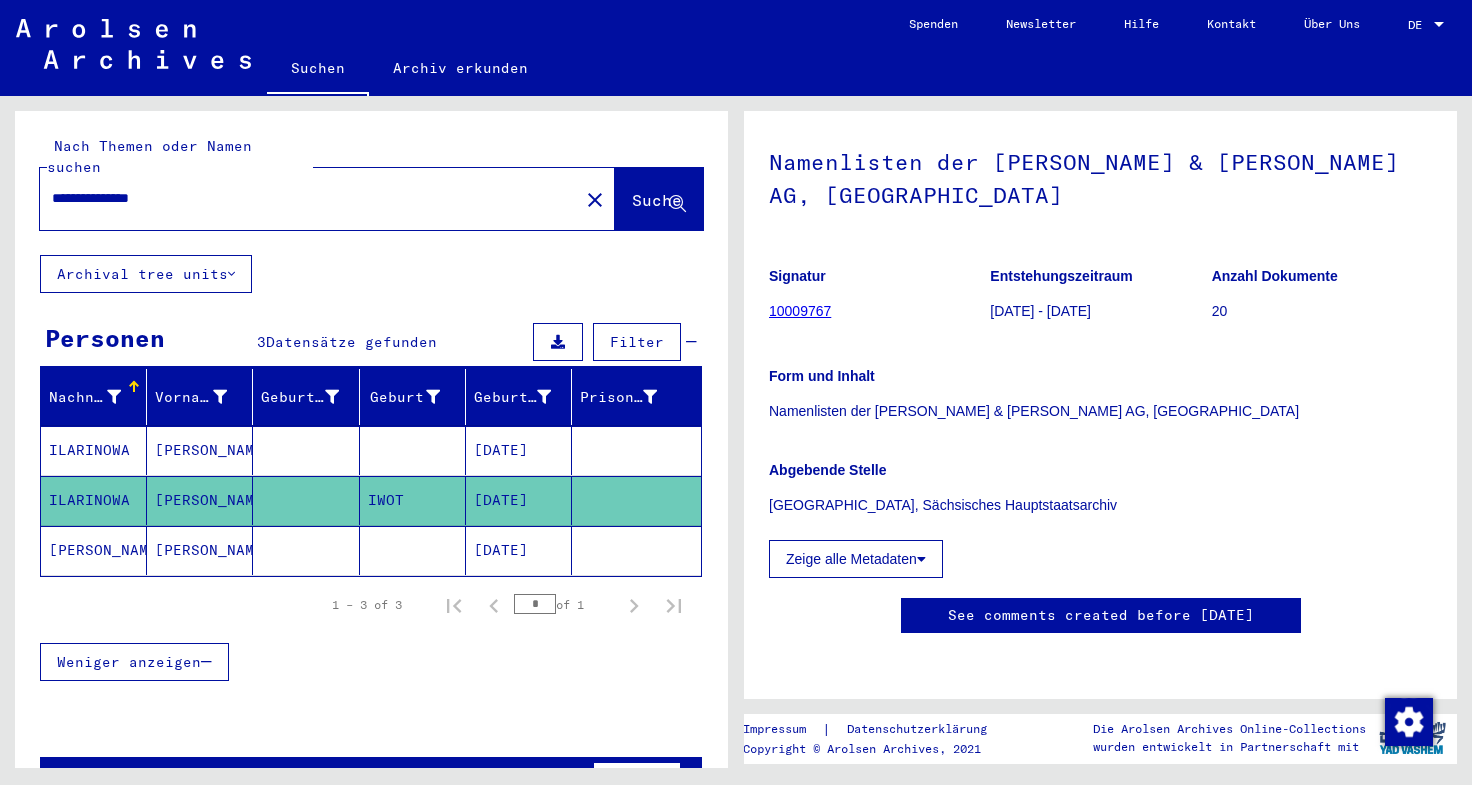 click on "[PERSON_NAME]" 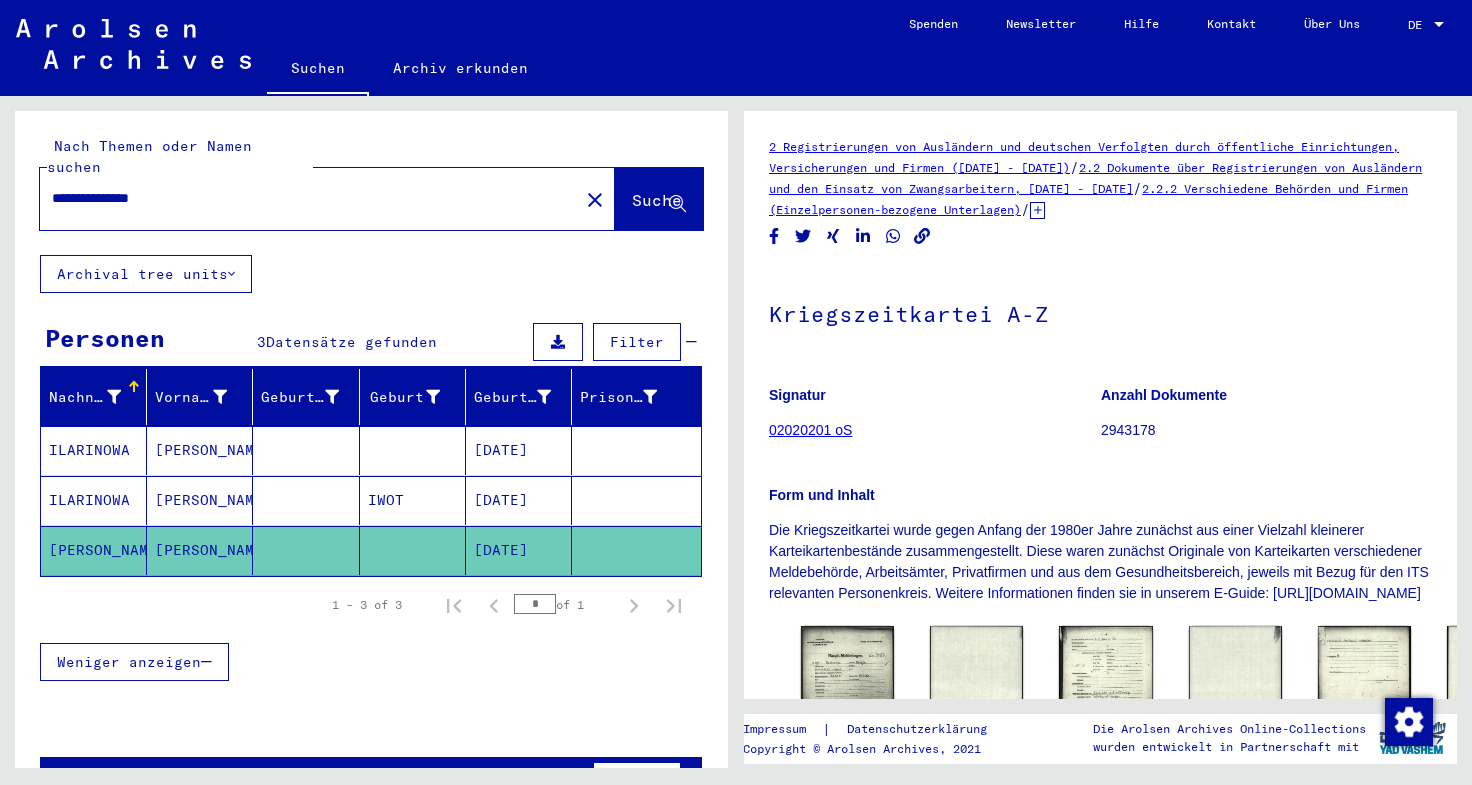 scroll, scrollTop: 0, scrollLeft: 0, axis: both 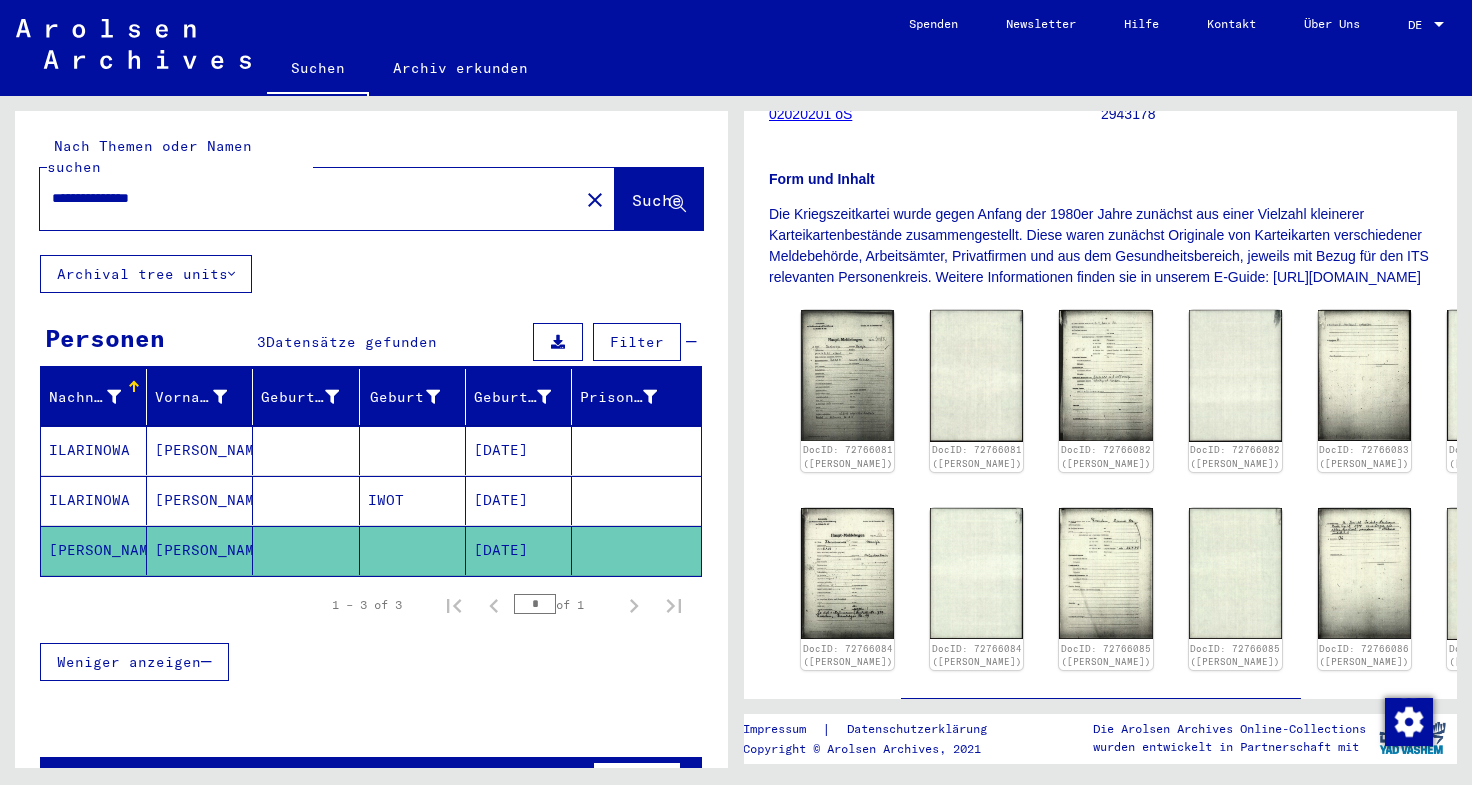 click on "**********" at bounding box center [309, 198] 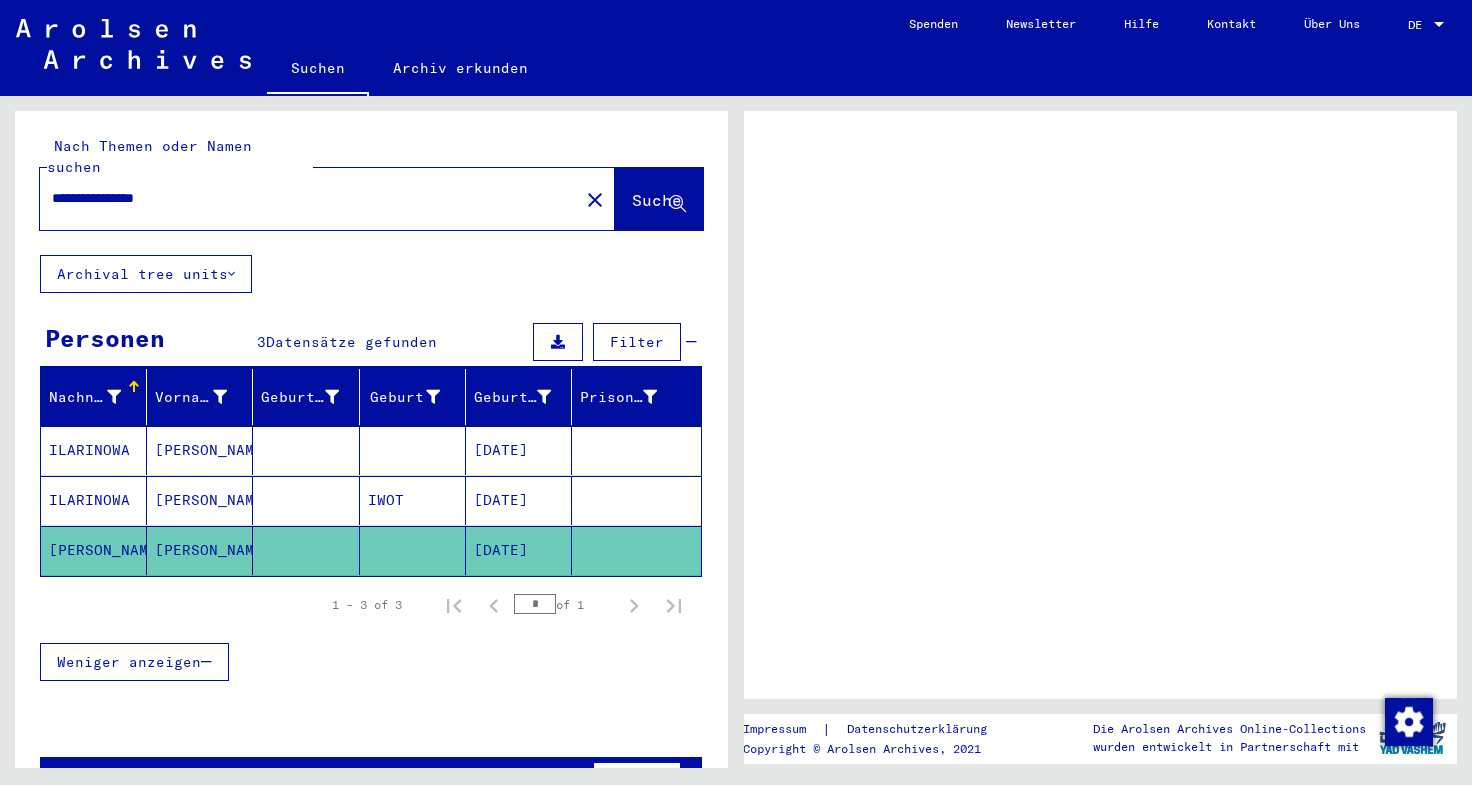 scroll, scrollTop: 0, scrollLeft: 0, axis: both 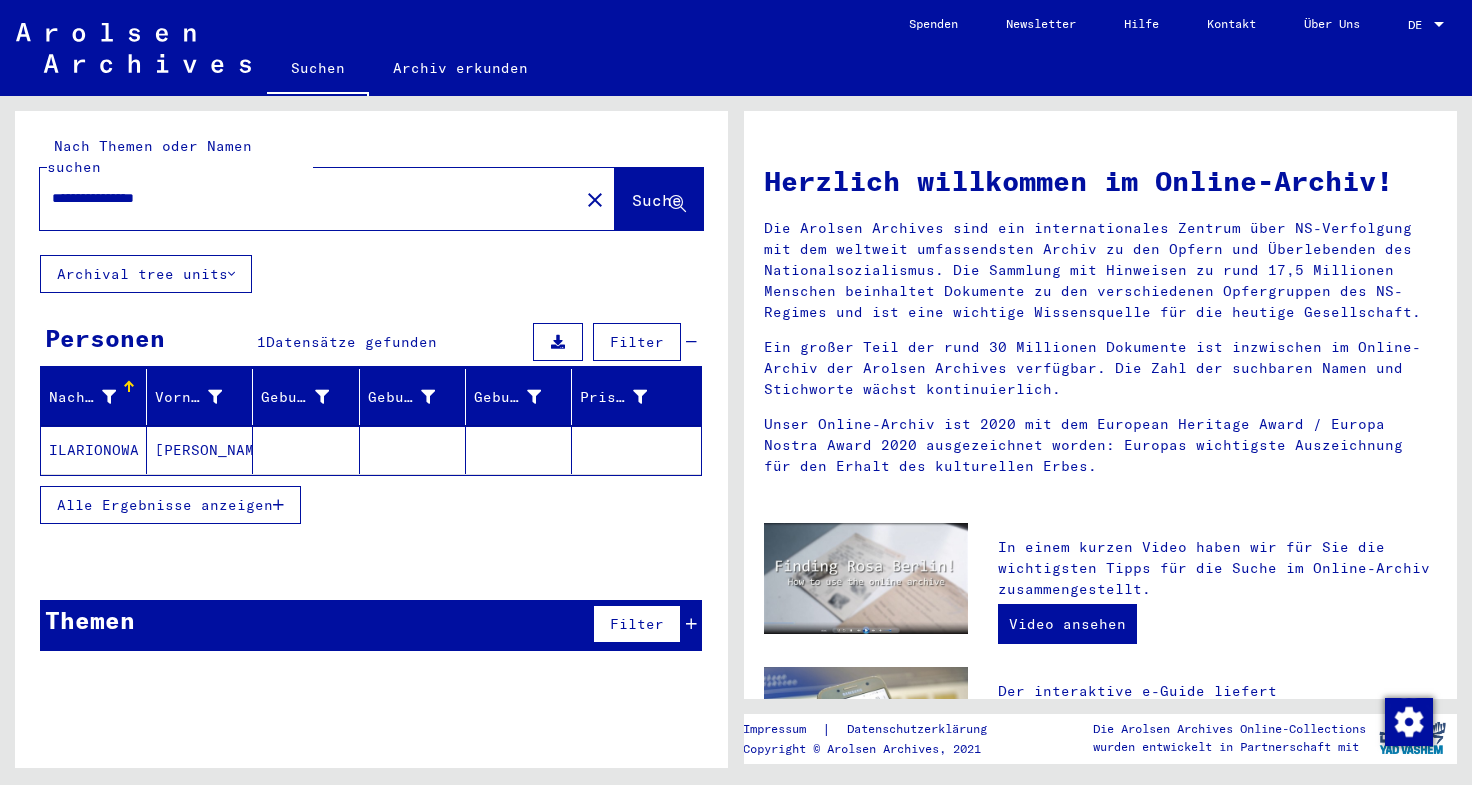 click on "[PERSON_NAME]" 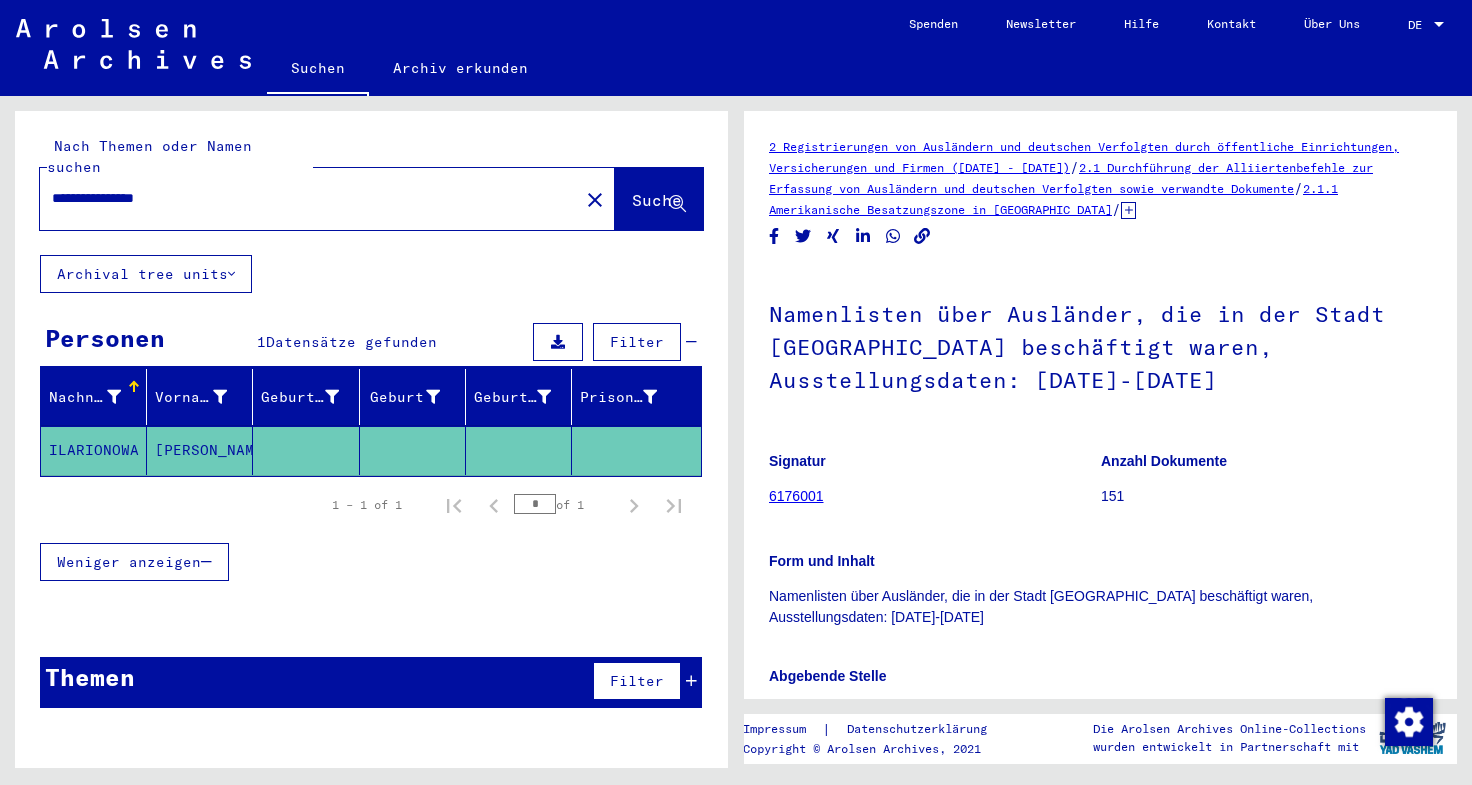 scroll, scrollTop: 0, scrollLeft: 0, axis: both 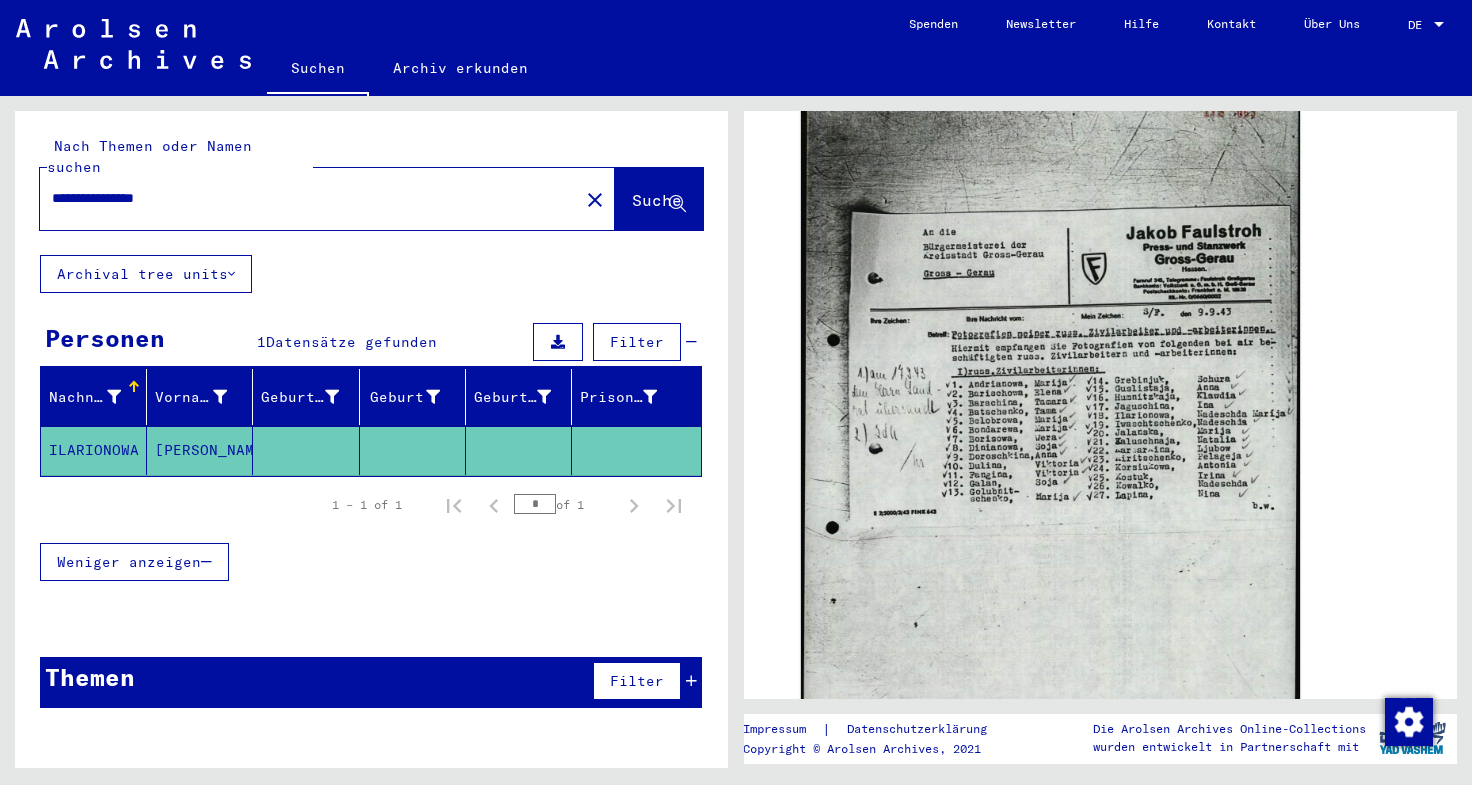click on "**********" at bounding box center (309, 198) 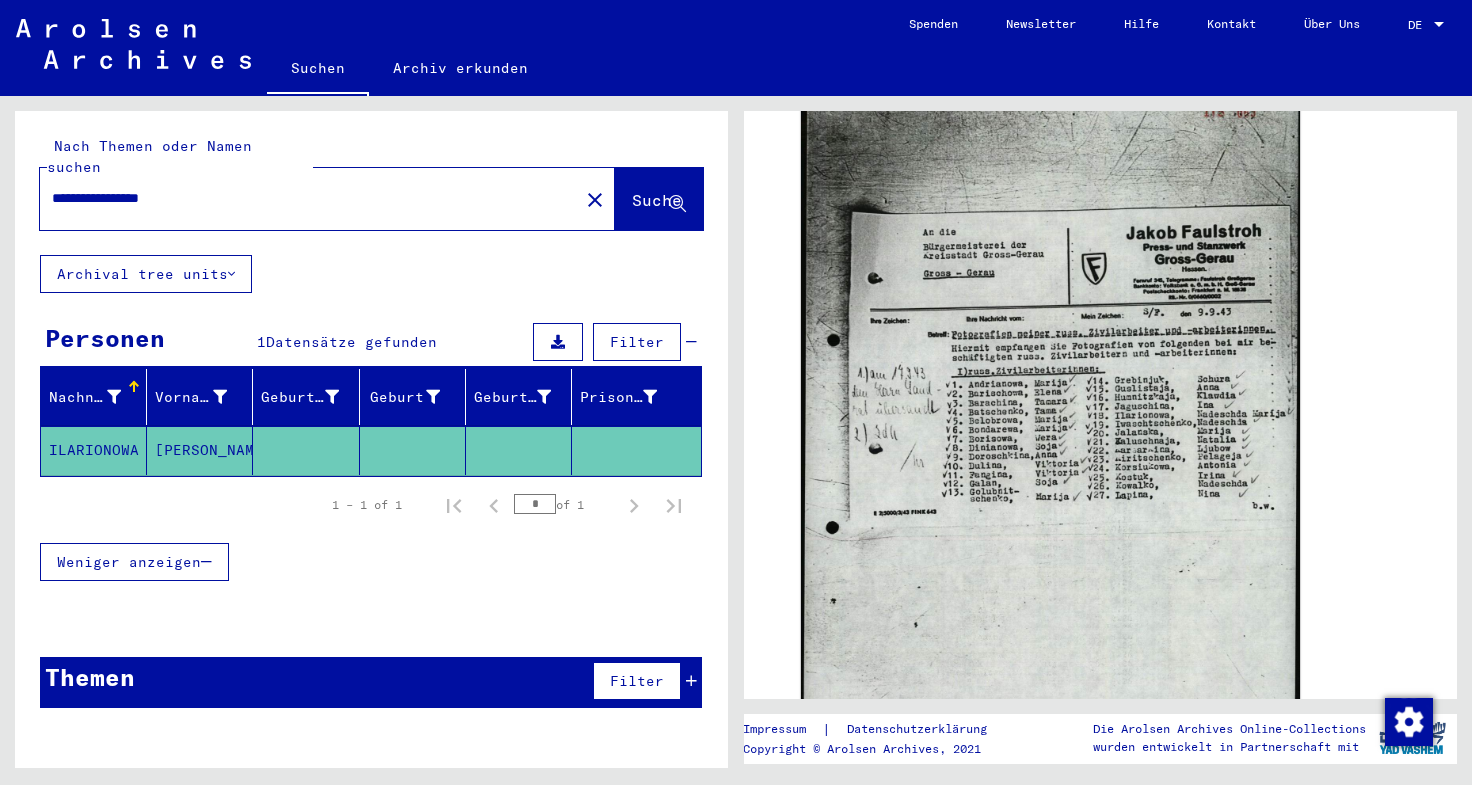 scroll, scrollTop: 0, scrollLeft: 0, axis: both 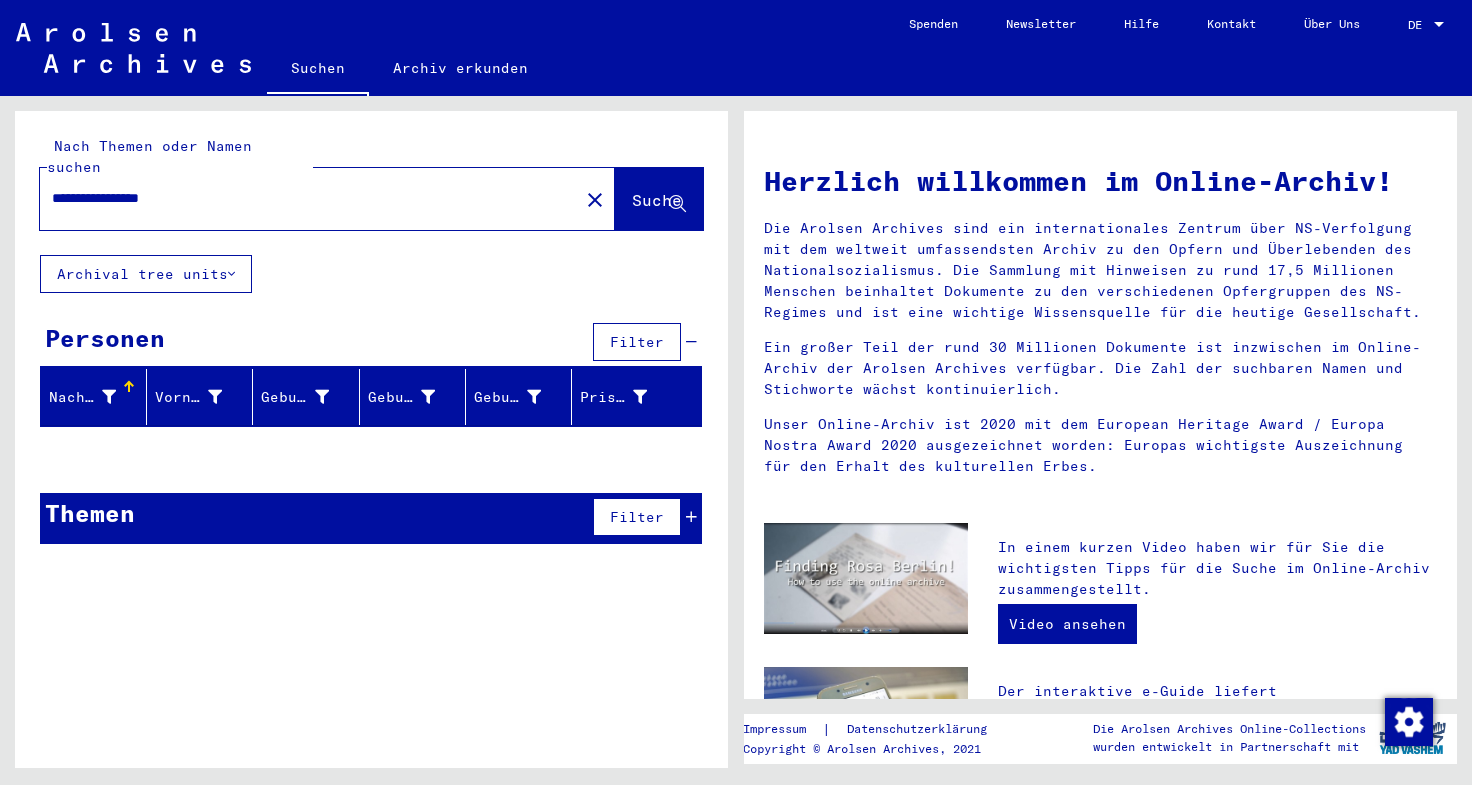 click on "**********" at bounding box center (303, 198) 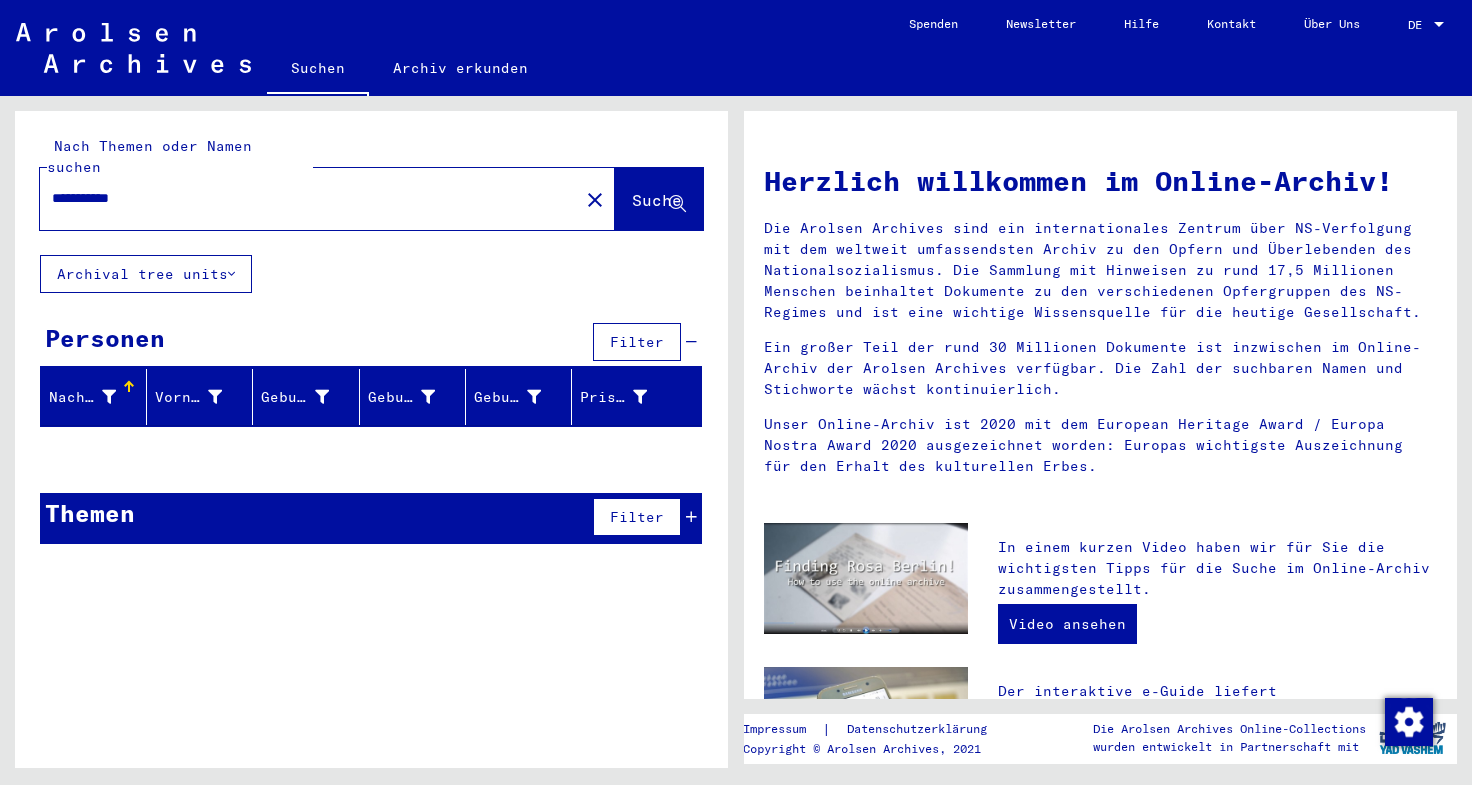 type on "**********" 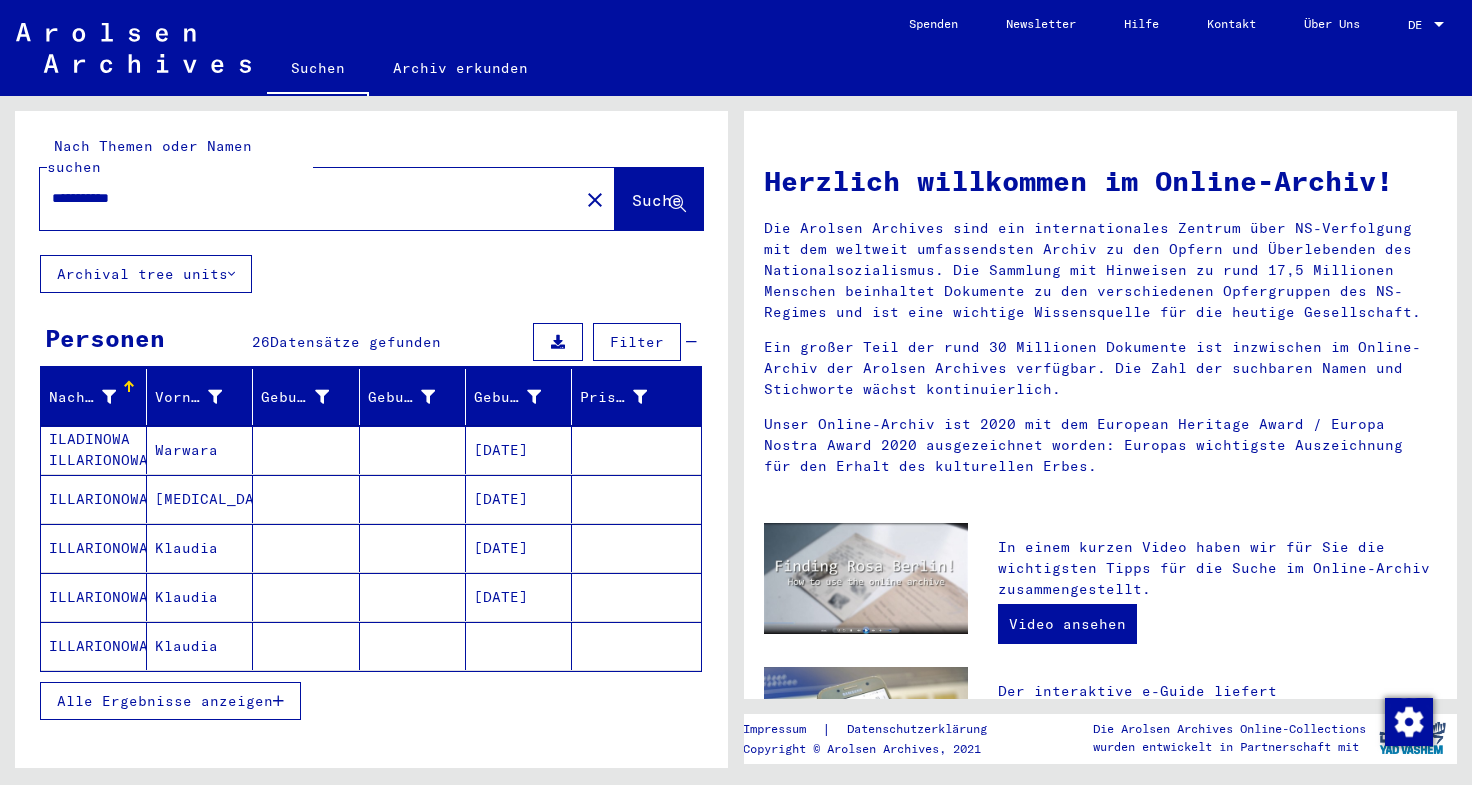 click on "Alle Ergebnisse anzeigen" at bounding box center [165, 701] 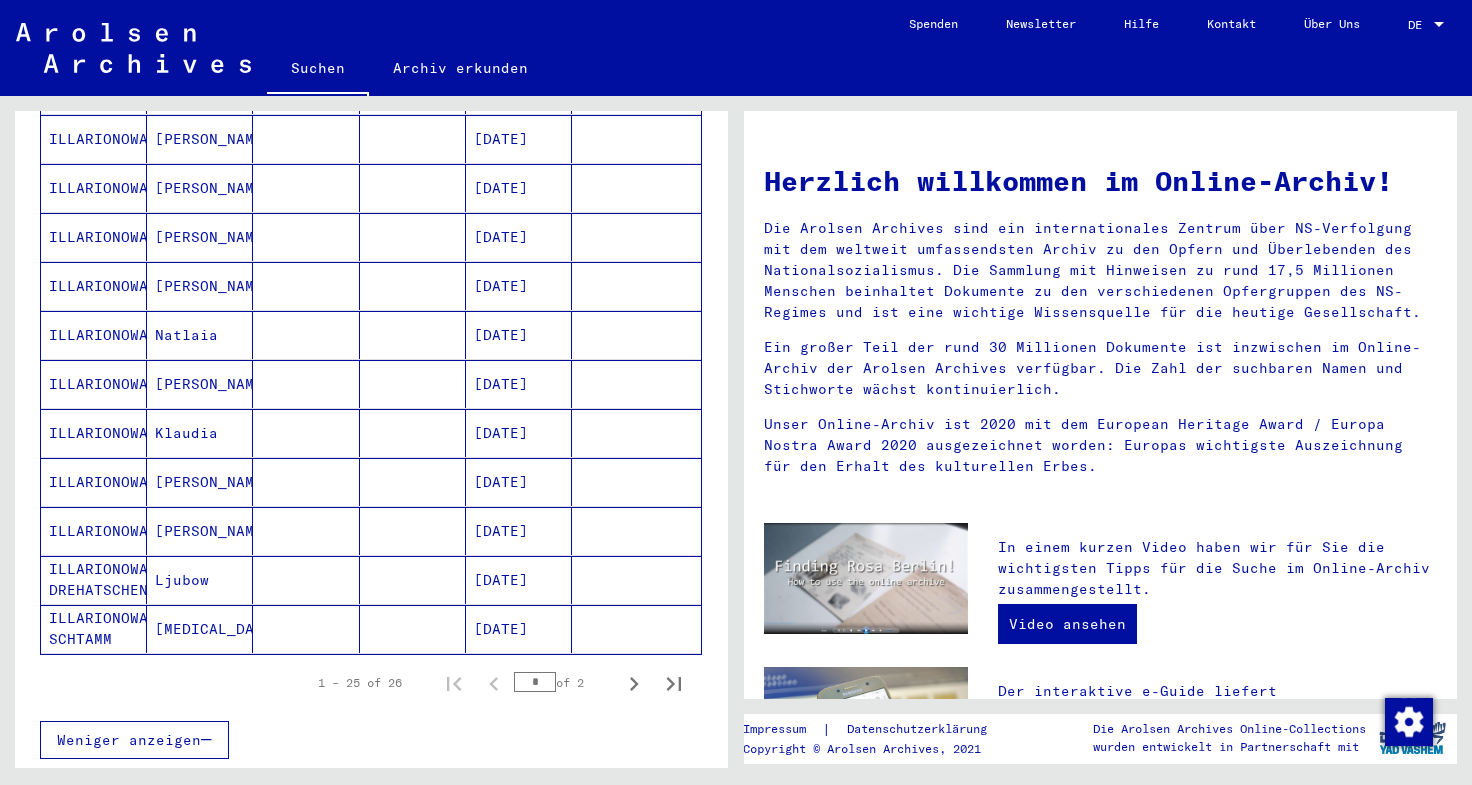 scroll, scrollTop: 1000, scrollLeft: 0, axis: vertical 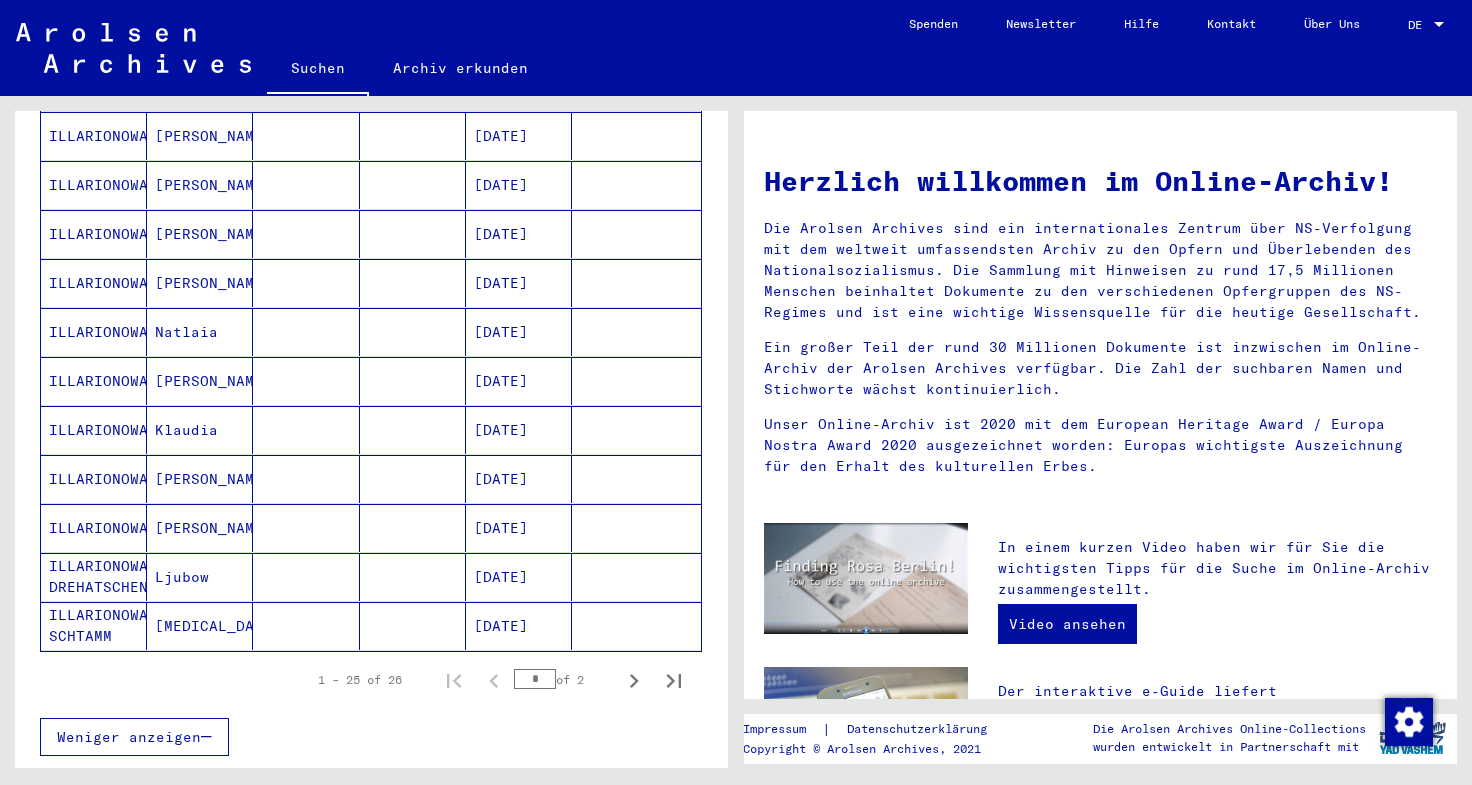 click at bounding box center [413, 577] 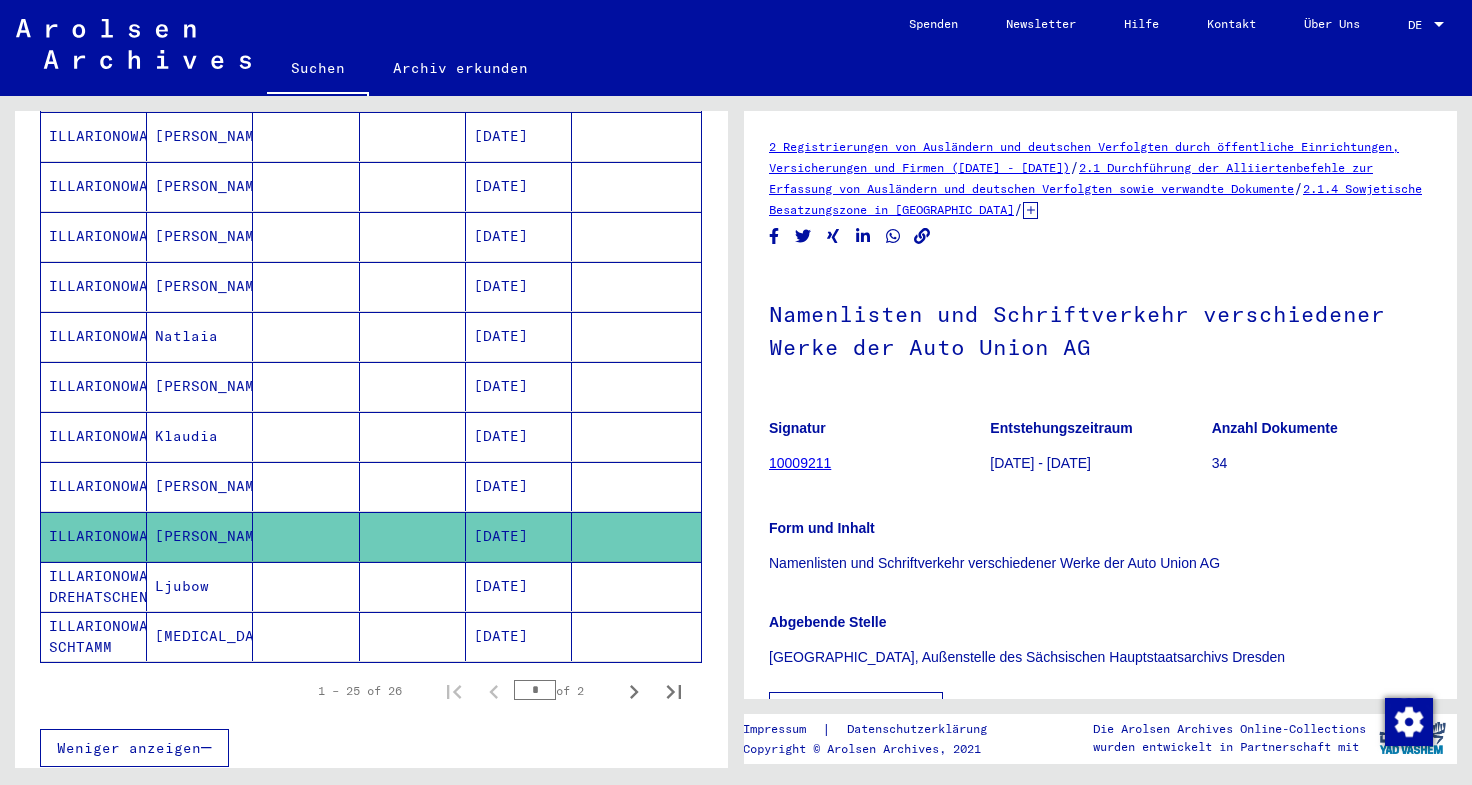 scroll, scrollTop: 0, scrollLeft: 0, axis: both 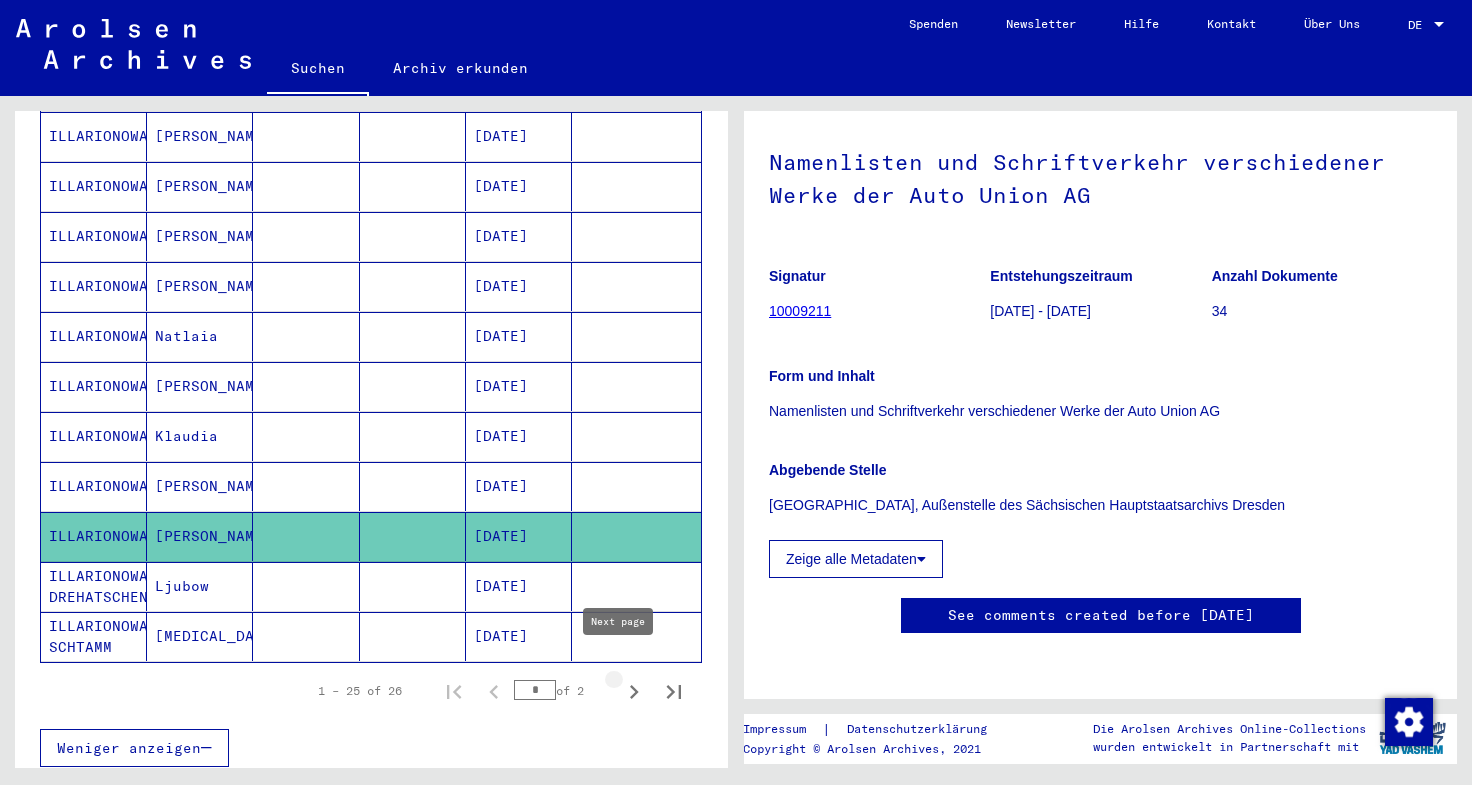 click 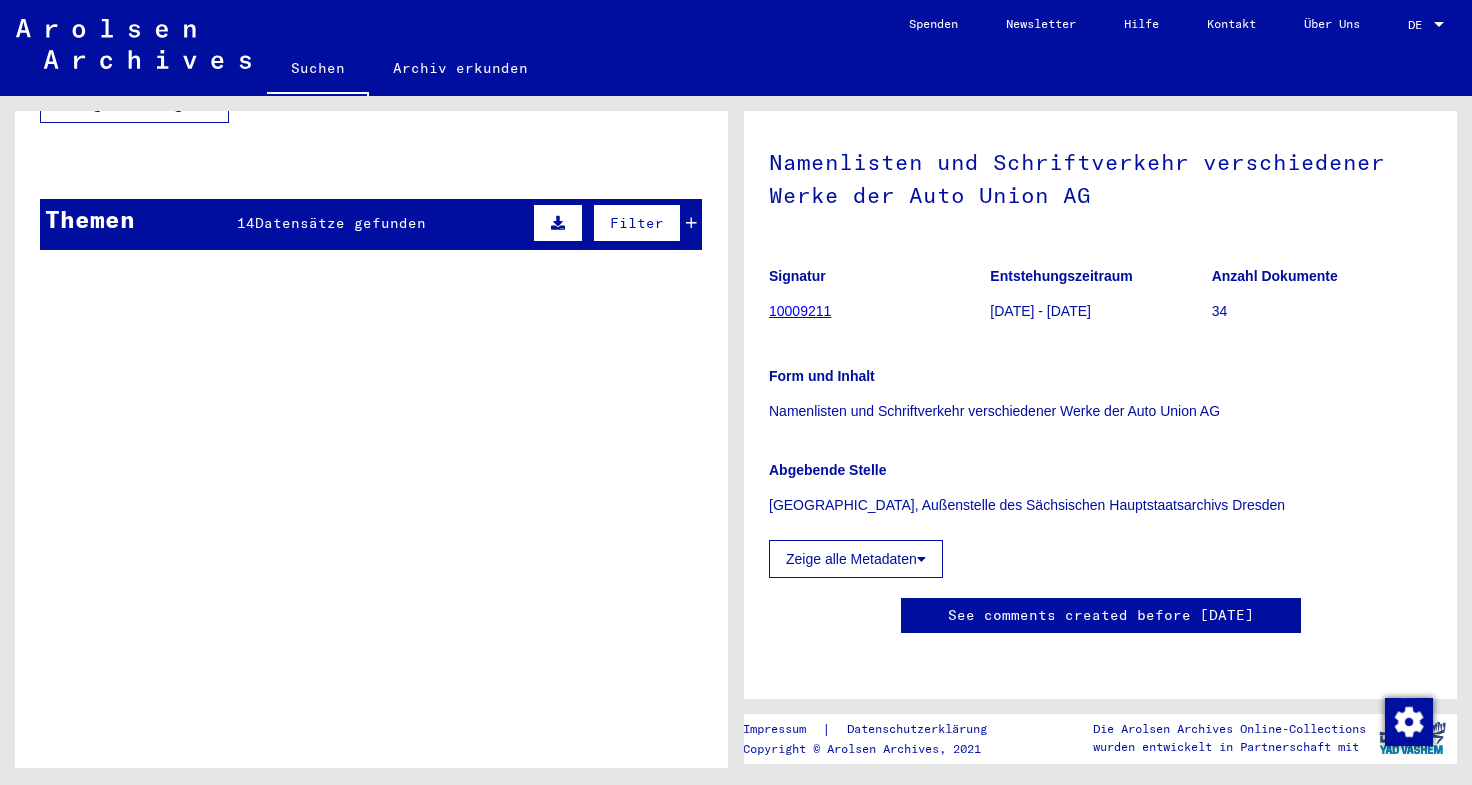 scroll, scrollTop: 97, scrollLeft: 0, axis: vertical 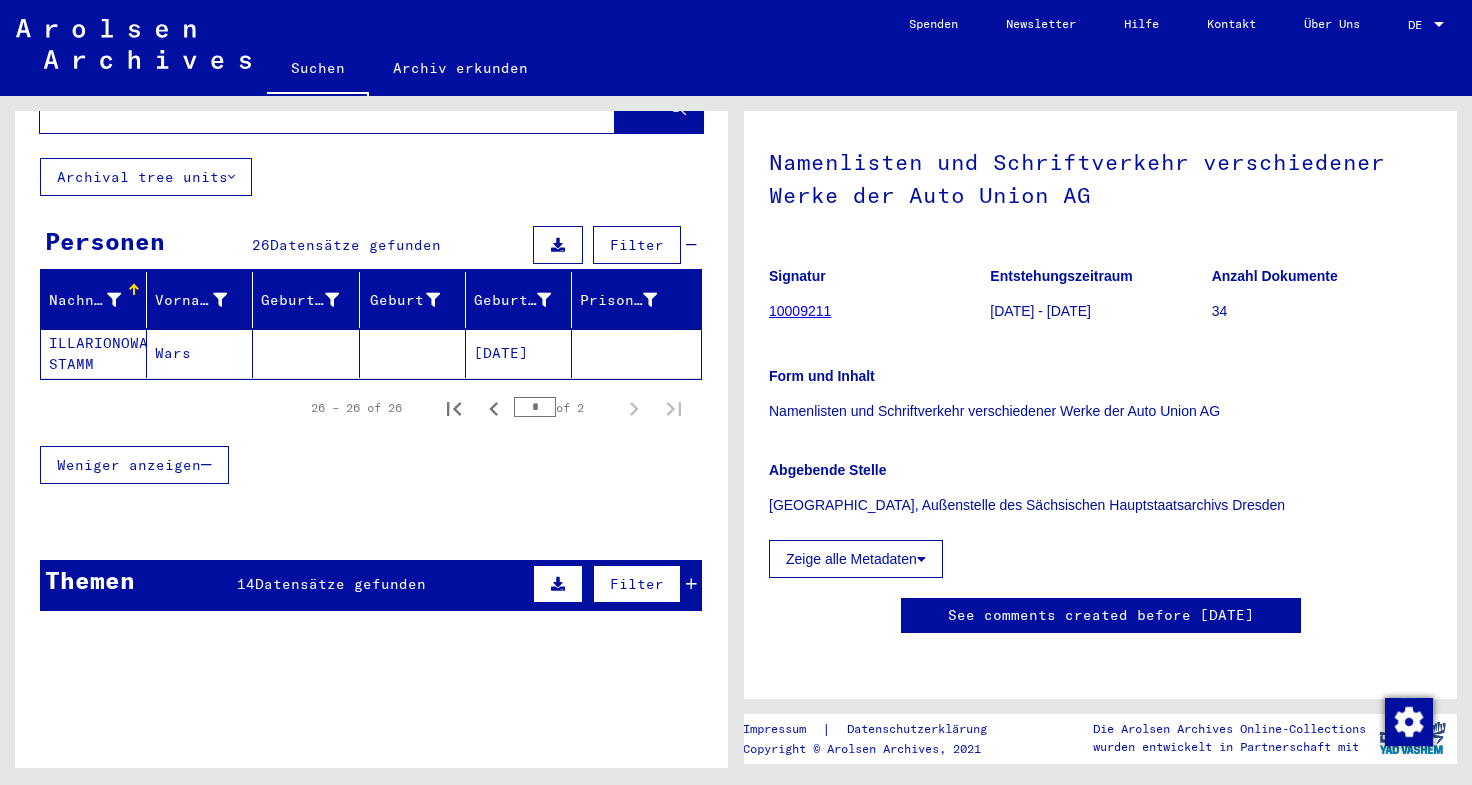 click on "Nachname   Vorname   Geburtsname   Geburt‏   Geburtsdatum   Prisoner #   ILLARIONOWA STAMM   Wars         [DATE]      26 – 26 of 26  *  of 2  Weniger anzeigen  Signature Nachname Vorname Geburtsname Geburt‏ Geburtsdatum Prisoner # Vater (Adoptivvater) Mutter (Adoptivmutter) Religion Nationalität Beruf Haftstätte Sterbedatum Letzter Wohnort Letzter Wohnort (Land) Haftstätte Letzter Wohnort (Provinz) Letzter Wohnort (Ort) Letzter Wohnort (Stadtteil) Letzter Wohnort (Straße) Letzter Wohnort (Hausnummer) [TECHNICAL_ID] - Kriegszeitkartei (Melde- und Registrierkarten, Arbeitsbücher, individueller Schriftverkehr) ILADINOWA ILLARIONOWA Warwara [DATE] [TECHNICAL_ID] - Informationen verschiedener Art ILLARIONOWA [MEDICAL_DATA] [DATE] [TECHNICAL_ID] - Informationen verschiedener Art ILLARIONOWA Klaudia [DATE] [TECHNICAL_ID] - Informationen verschiedener Art ILLARIONOWA Klaudia [DATE] [TECHNICAL_ID] - Informationen verschiedener Art ILLARIONOWA Klaudia [TECHNICAL_ID] - Informationen verschiedener Art ILLARIONOWA Nadaschka 1928 ILLARIONOWA" at bounding box center (371, 391) 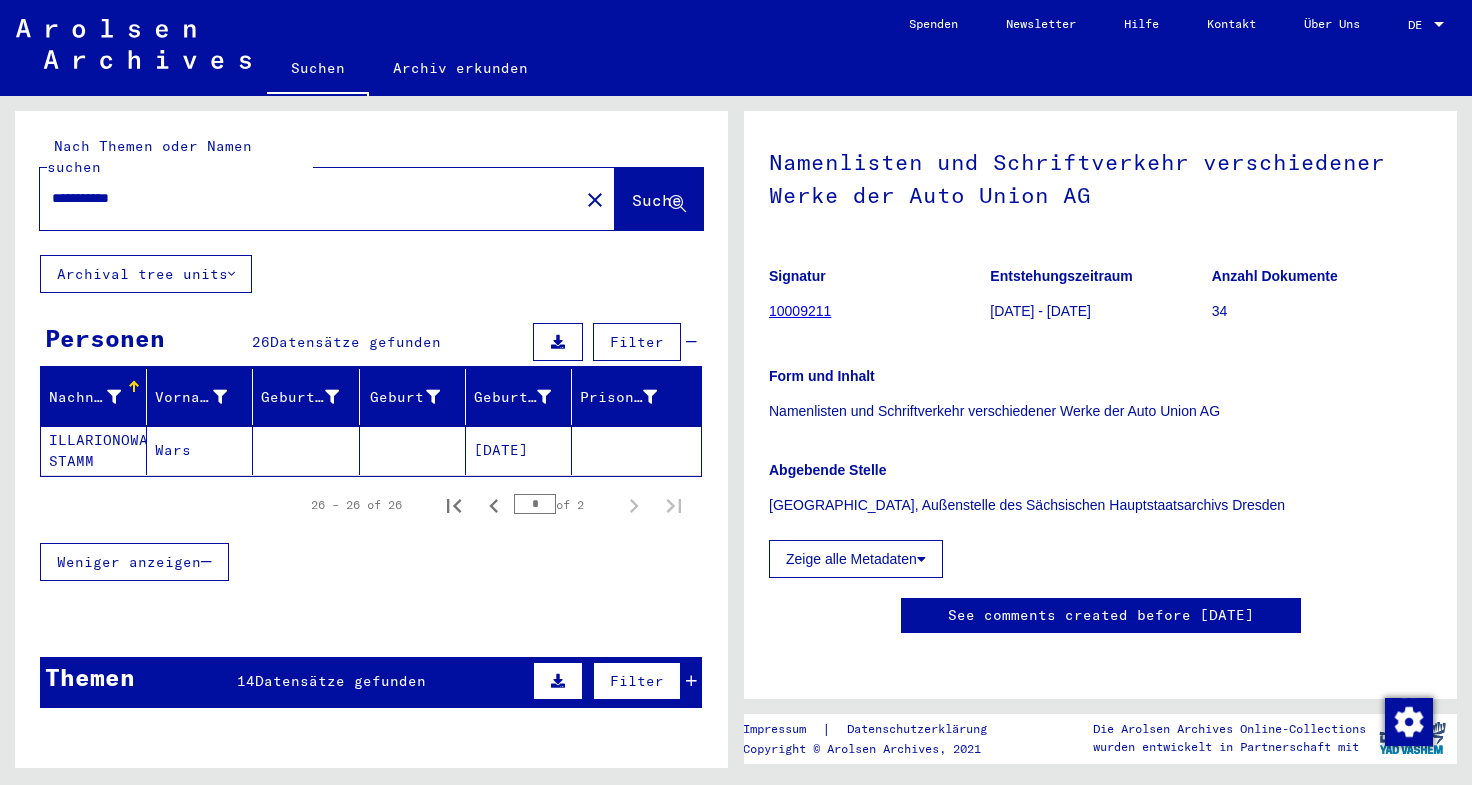 click on "**********" at bounding box center (309, 198) 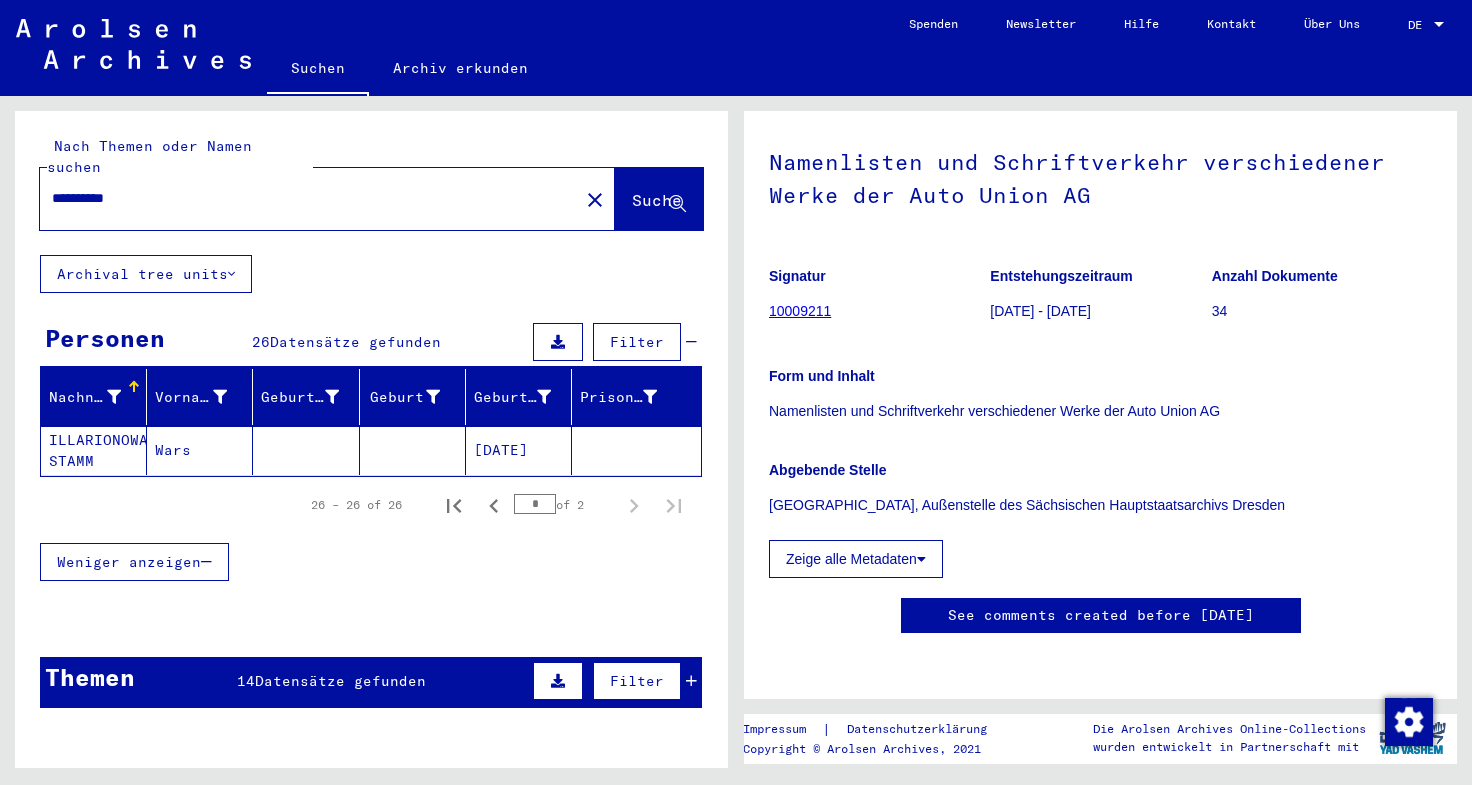 scroll, scrollTop: 0, scrollLeft: 0, axis: both 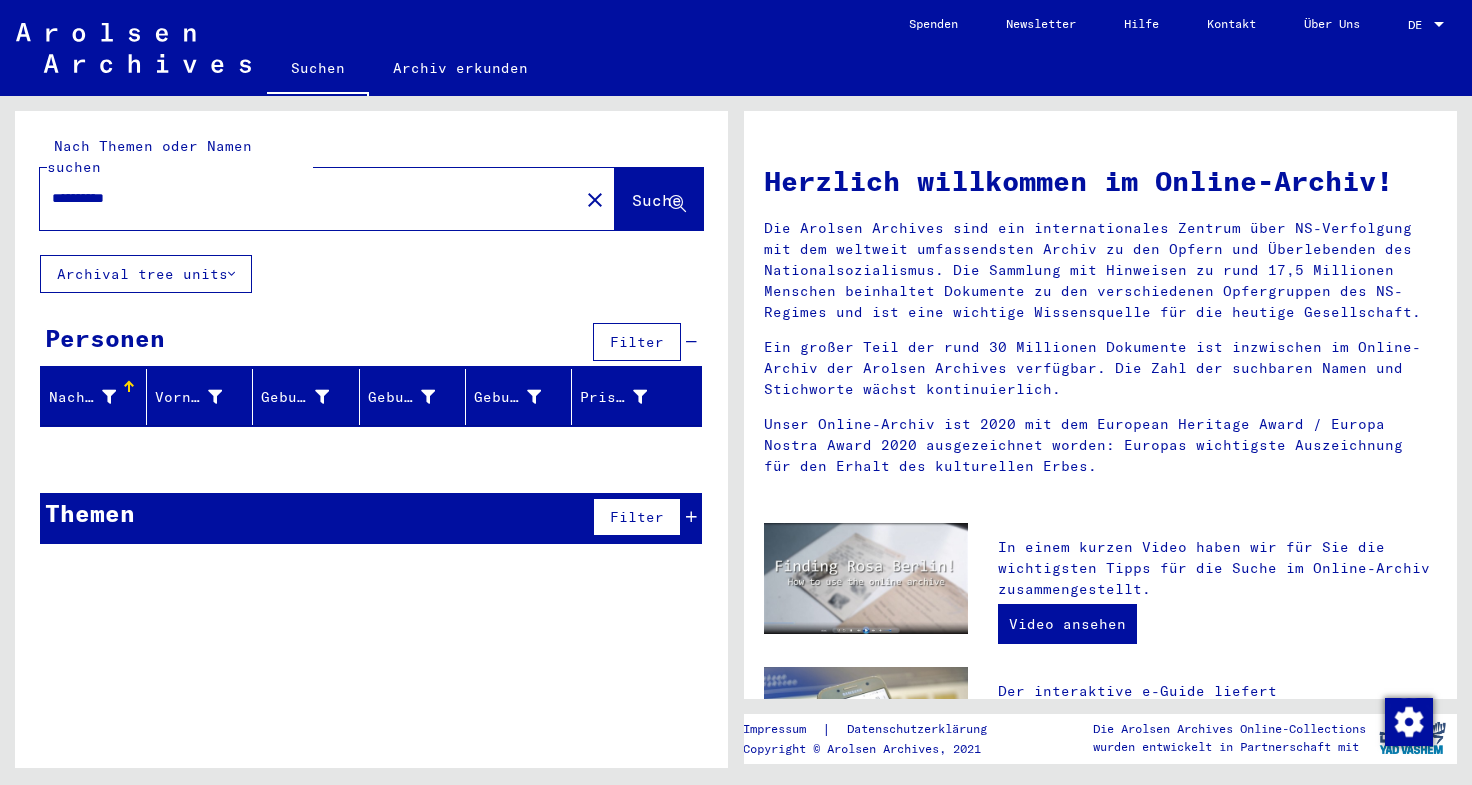 click on "**********" at bounding box center (303, 198) 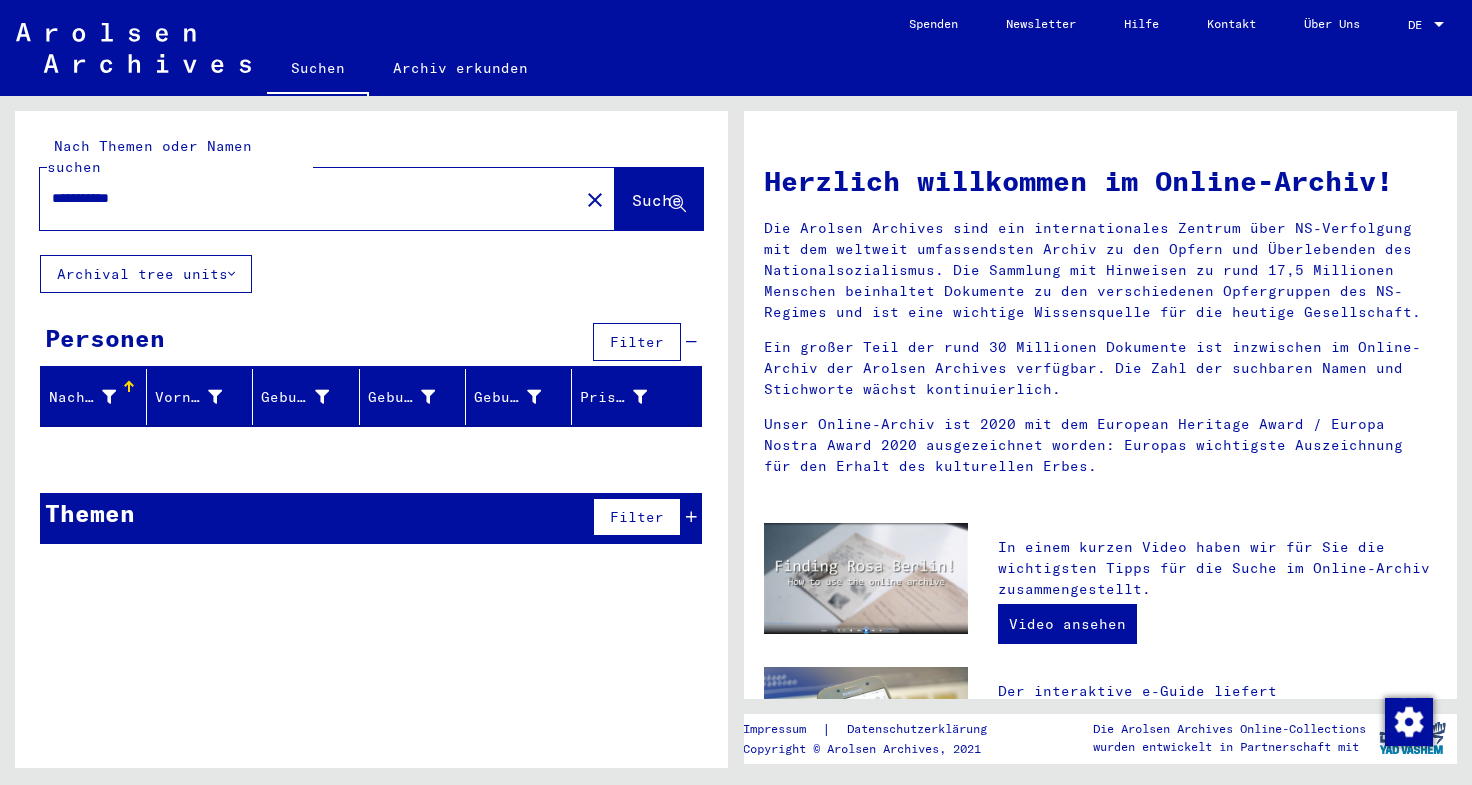 type on "**********" 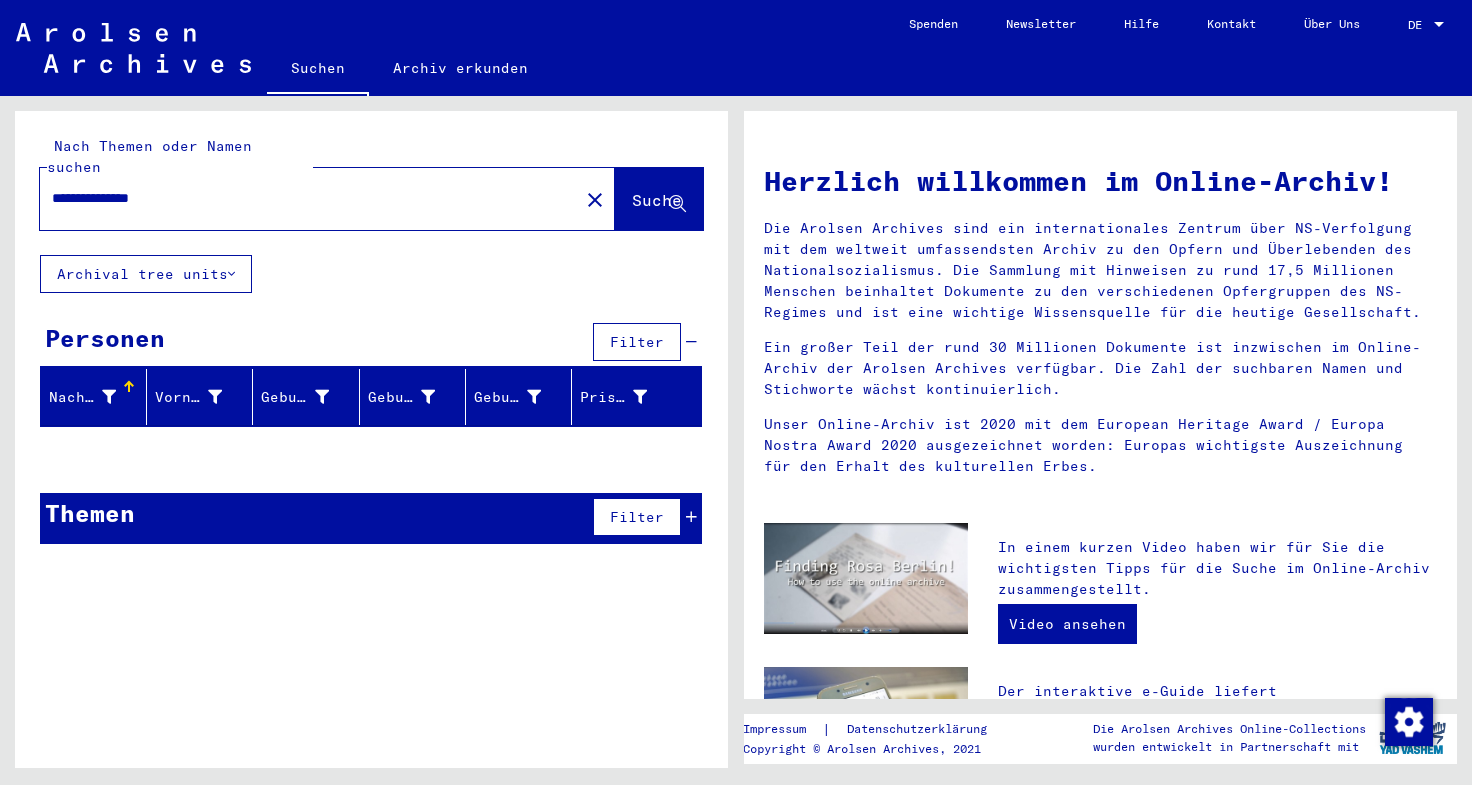 type on "**********" 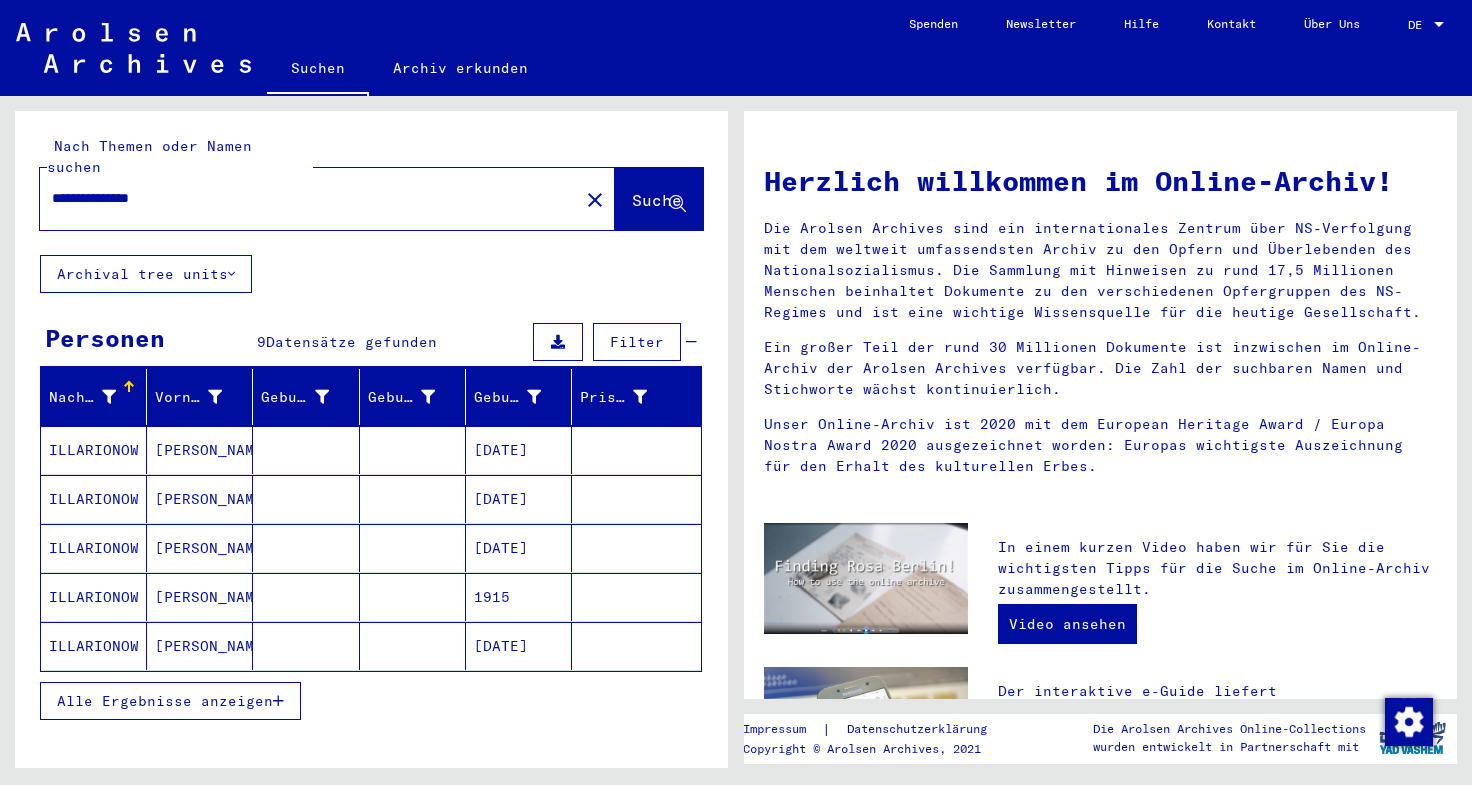 click on "[PERSON_NAME]" at bounding box center [200, 499] 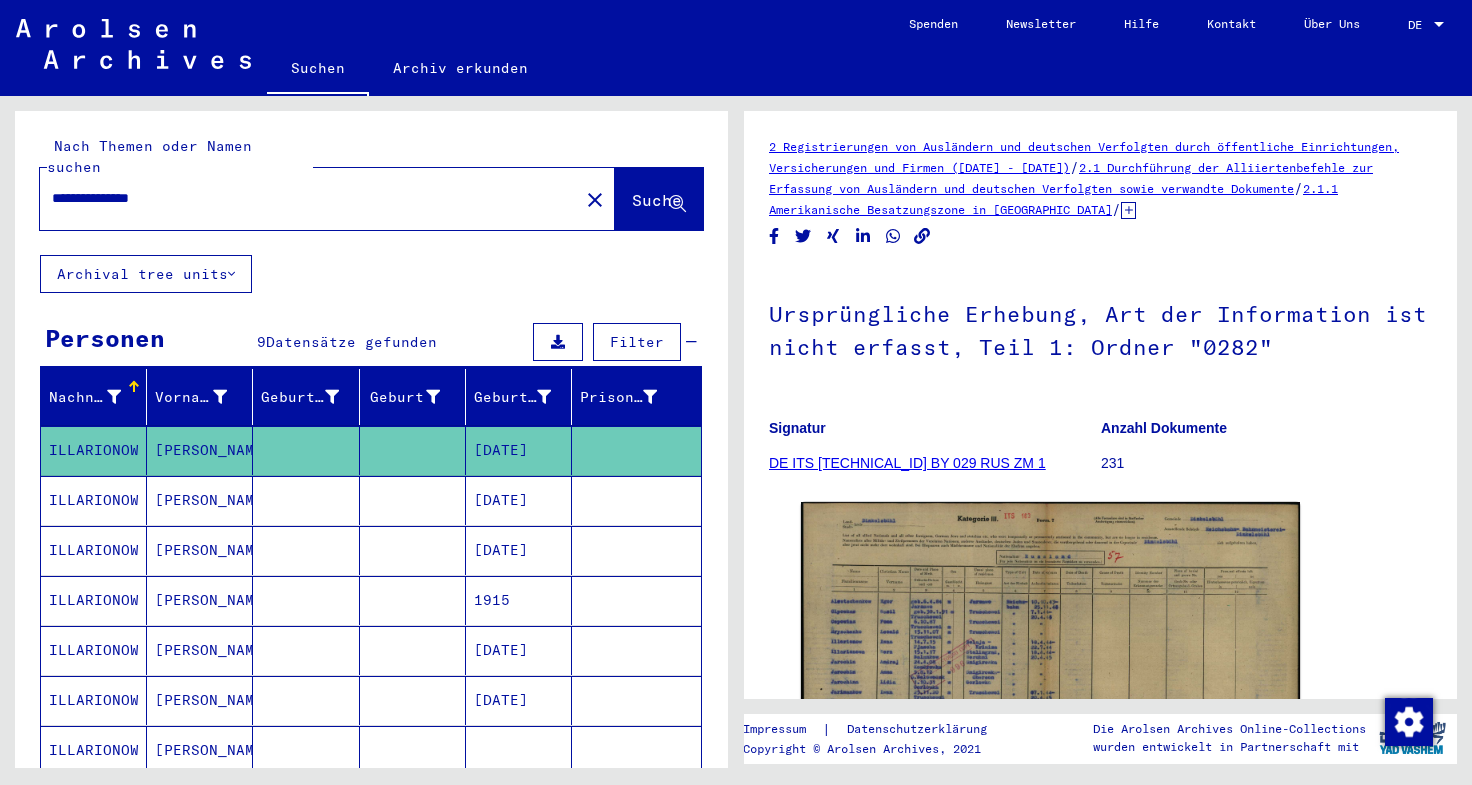 scroll, scrollTop: 0, scrollLeft: 0, axis: both 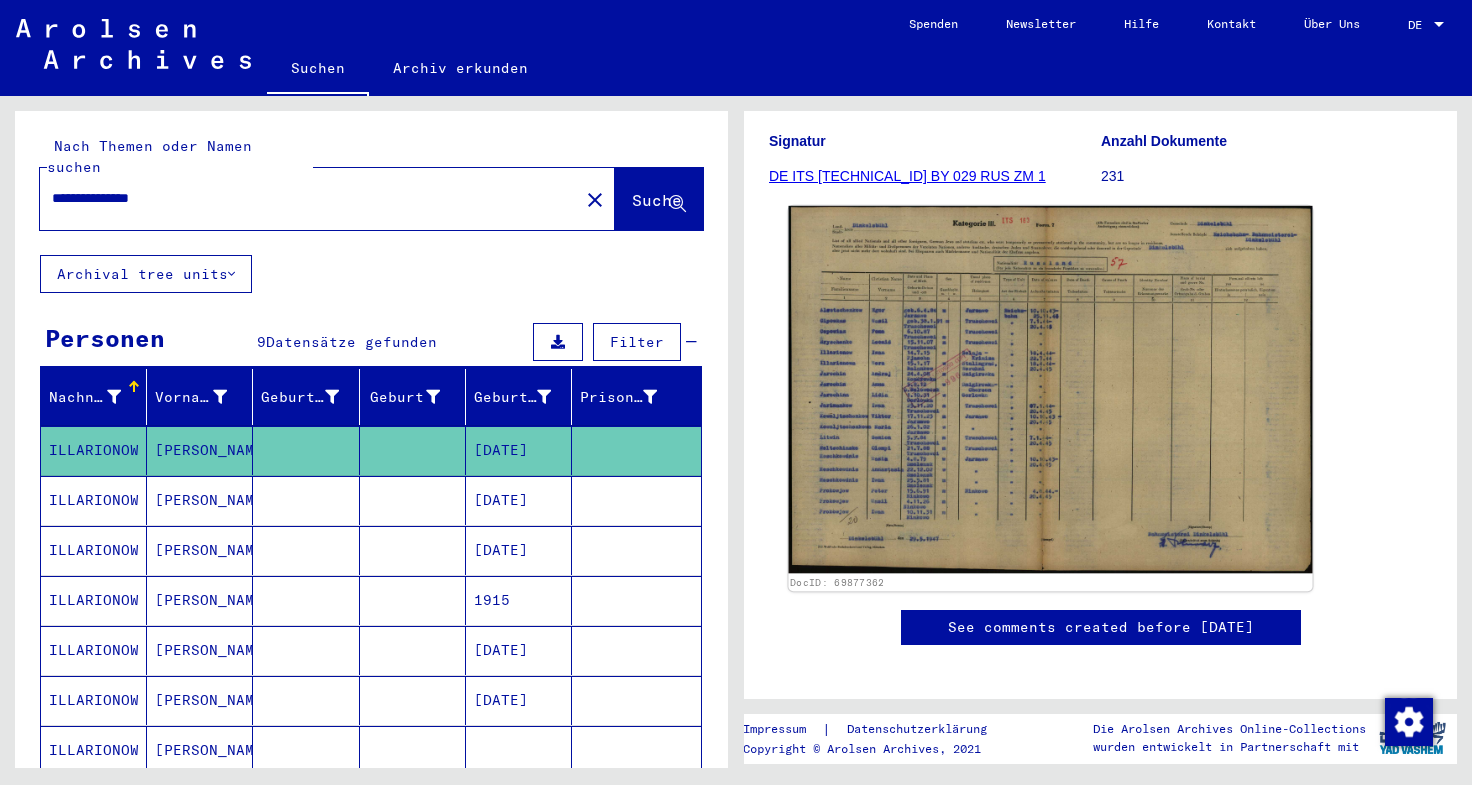 click 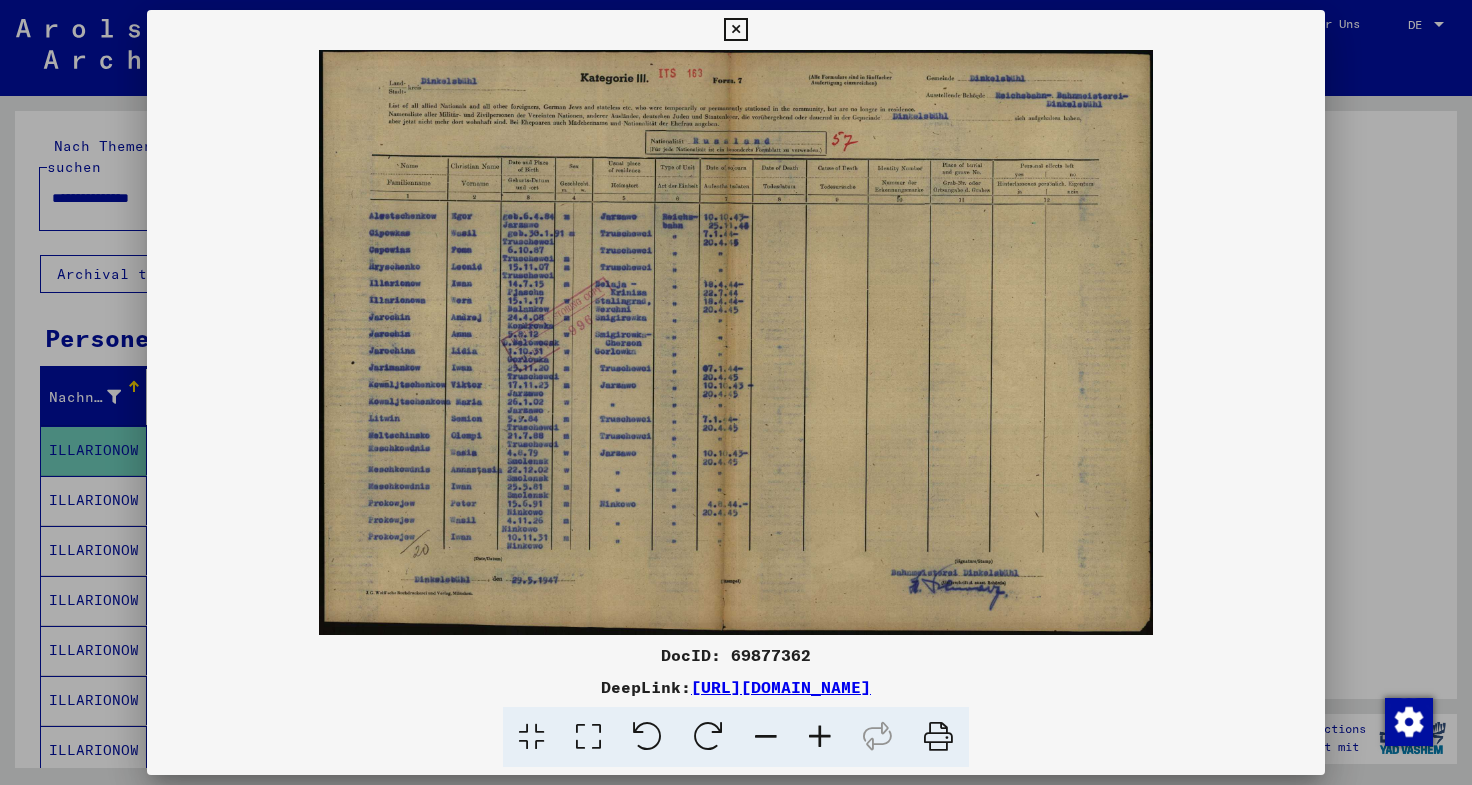 click at bounding box center (736, 392) 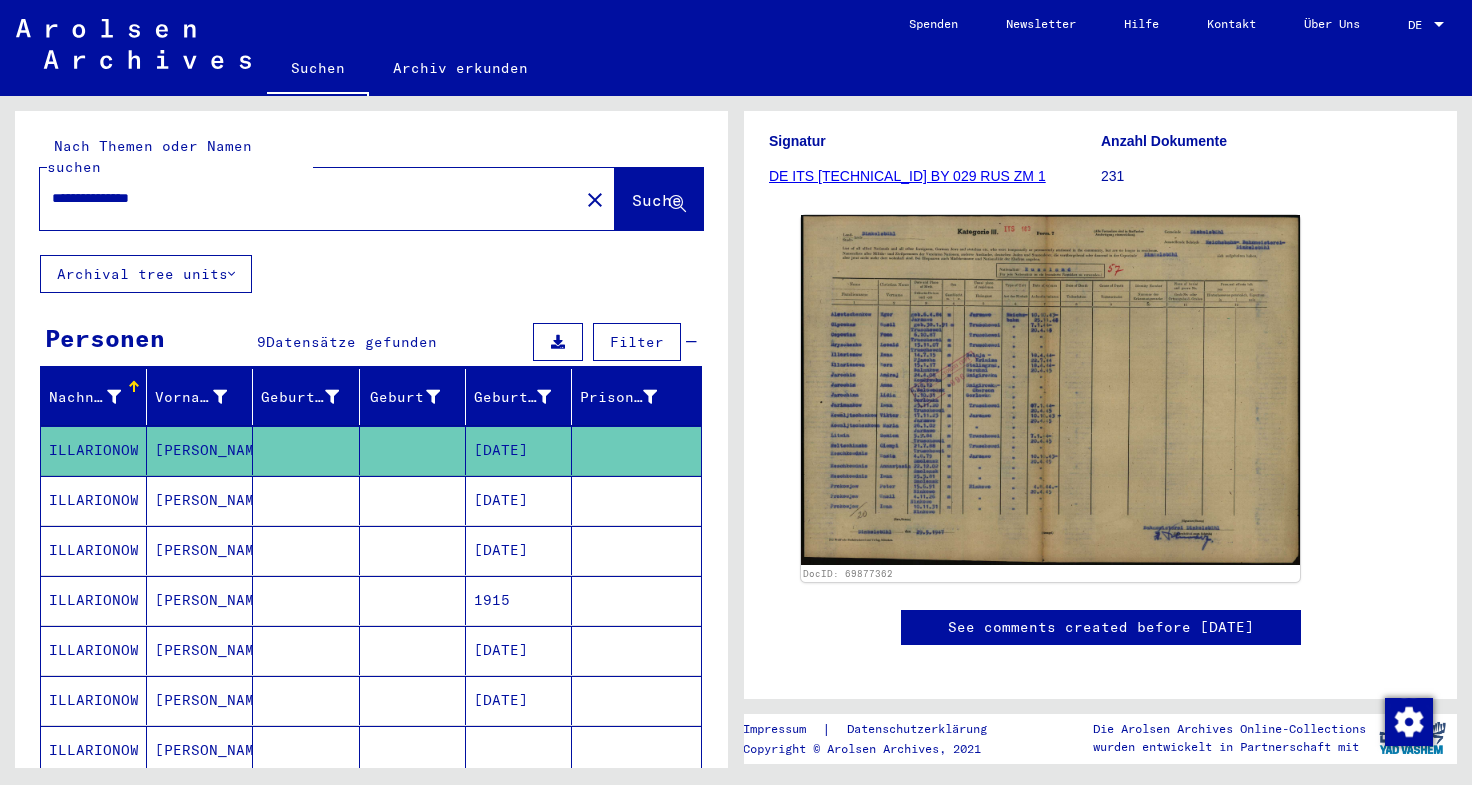 click on "ILLARIONOW" at bounding box center (94, 550) 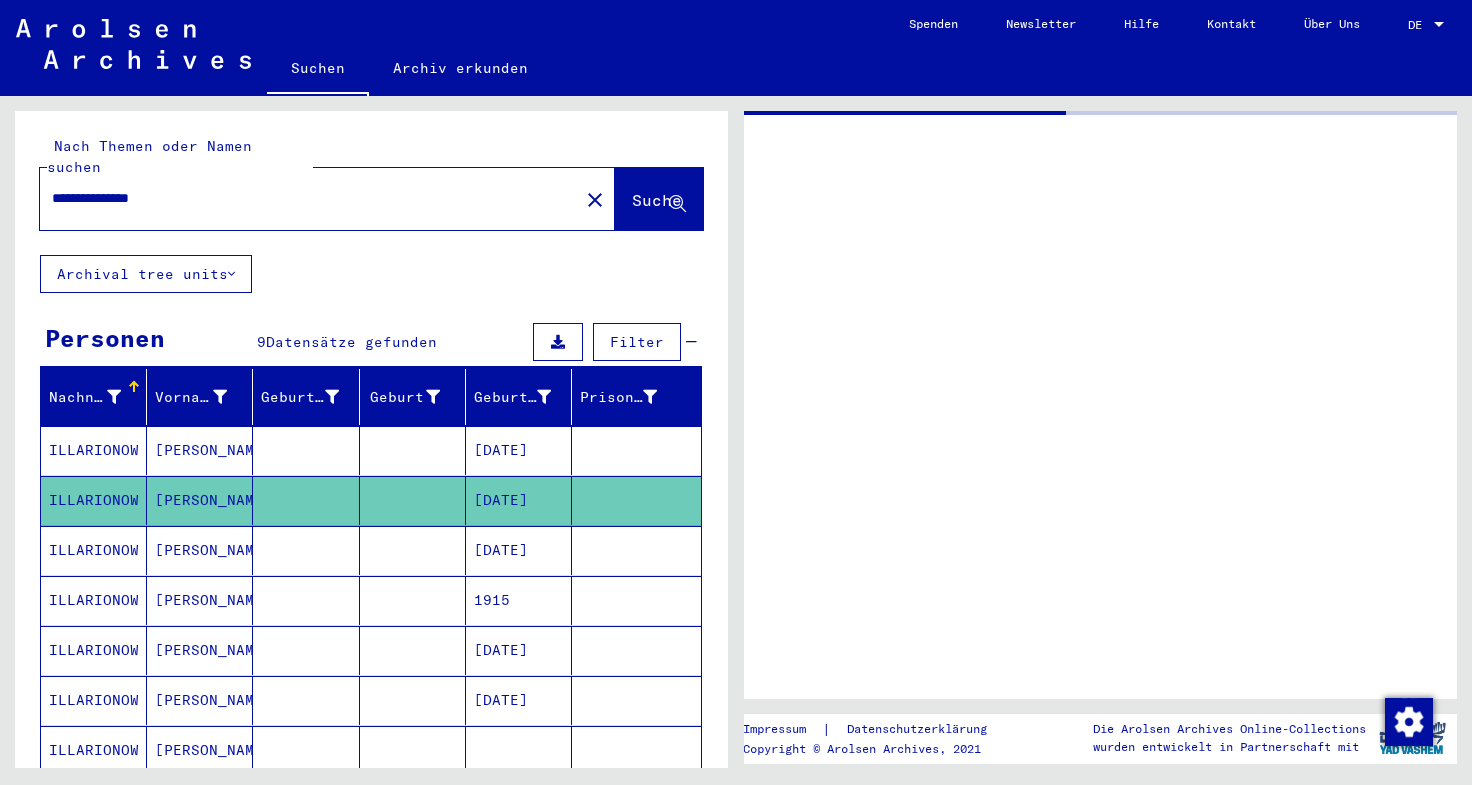 scroll, scrollTop: 0, scrollLeft: 0, axis: both 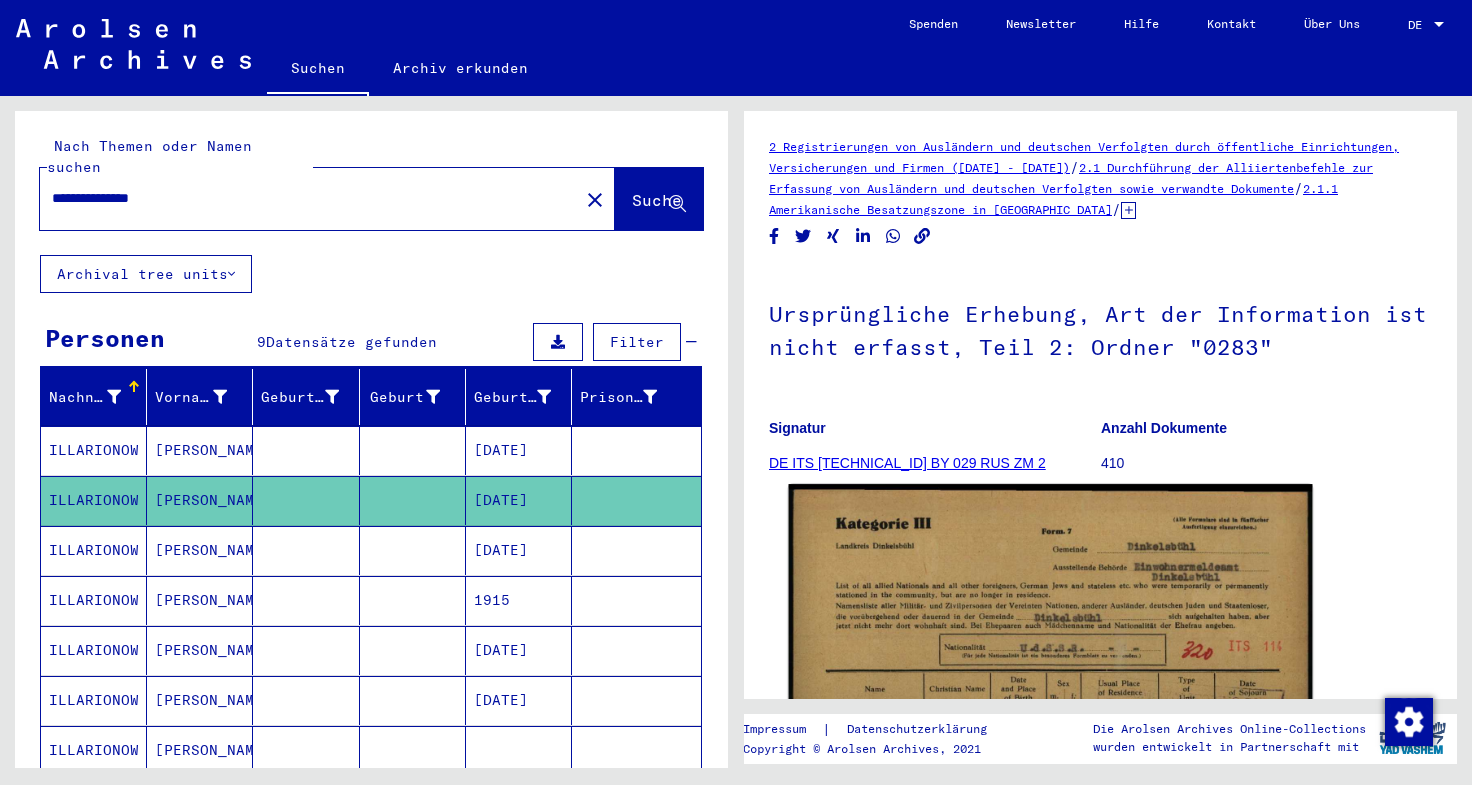 click 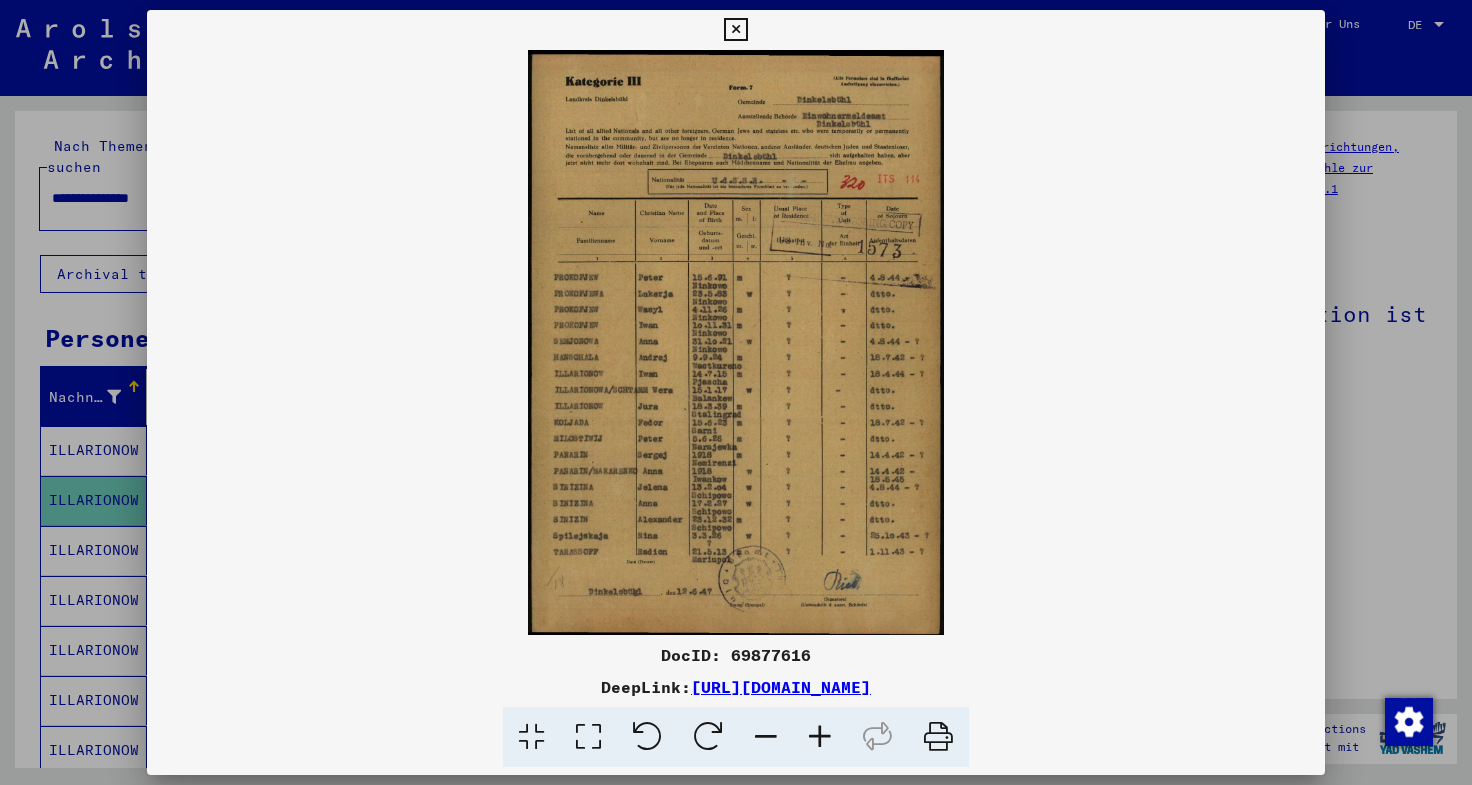click at bounding box center [736, 392] 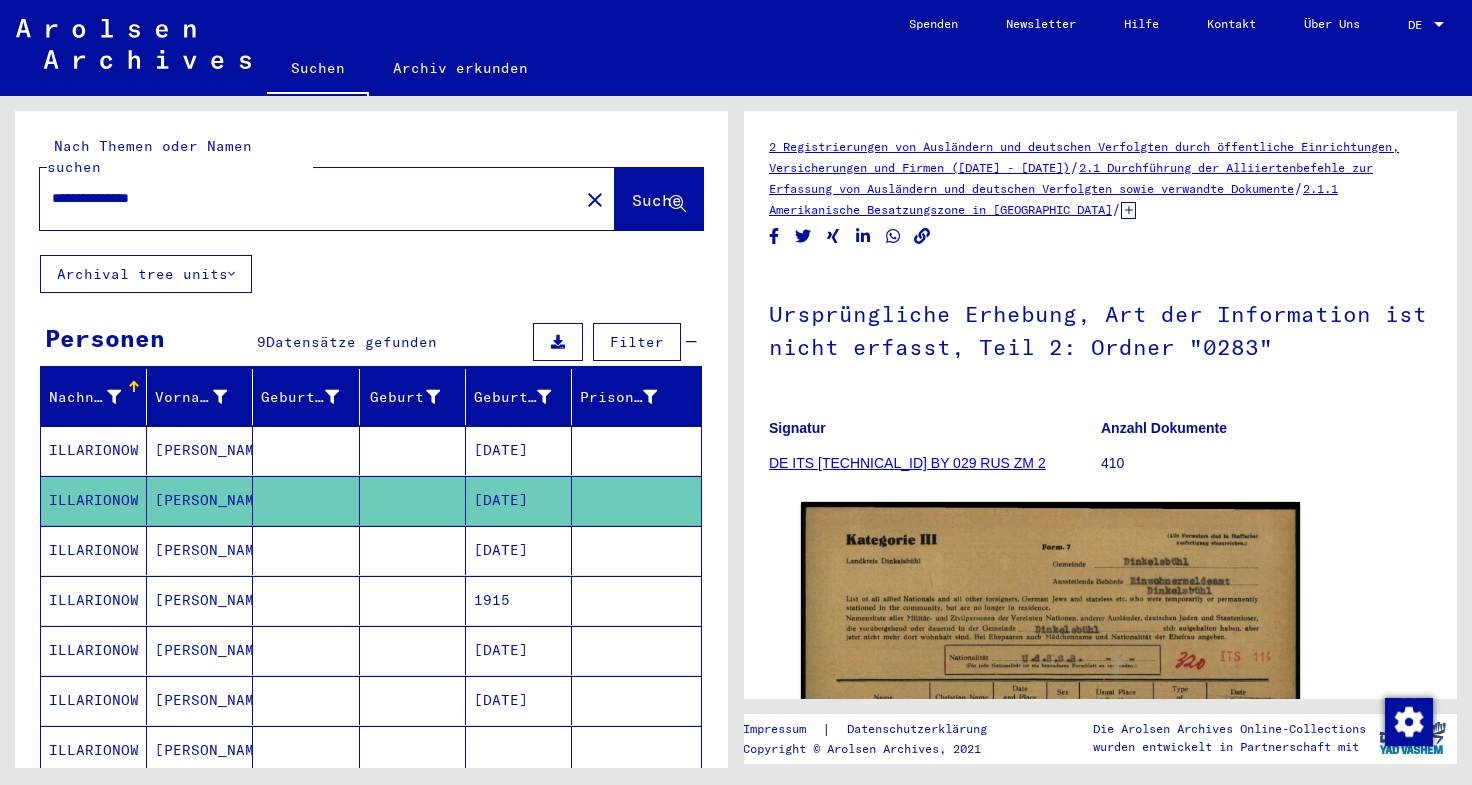 click at bounding box center [413, 600] 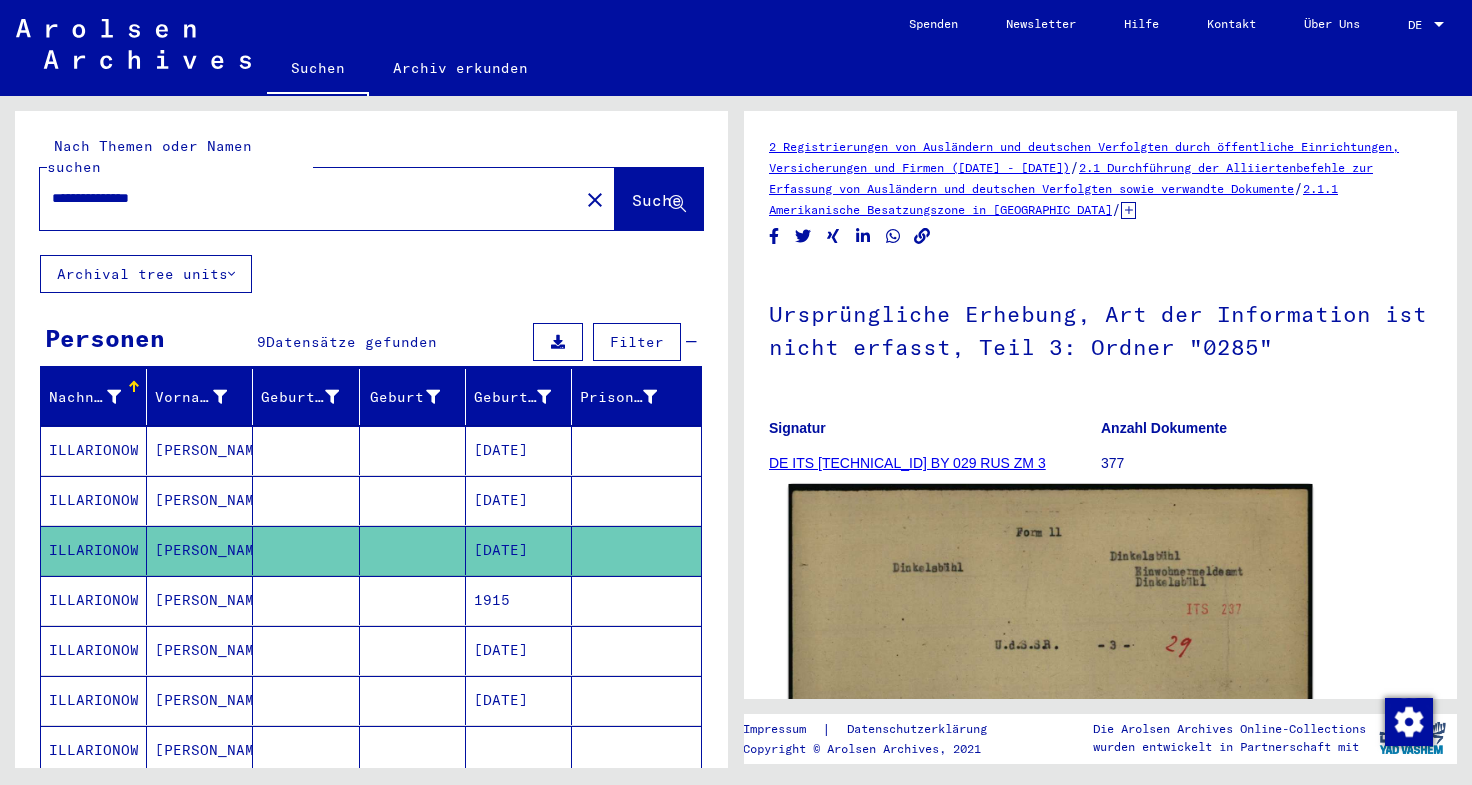 scroll, scrollTop: 0, scrollLeft: 0, axis: both 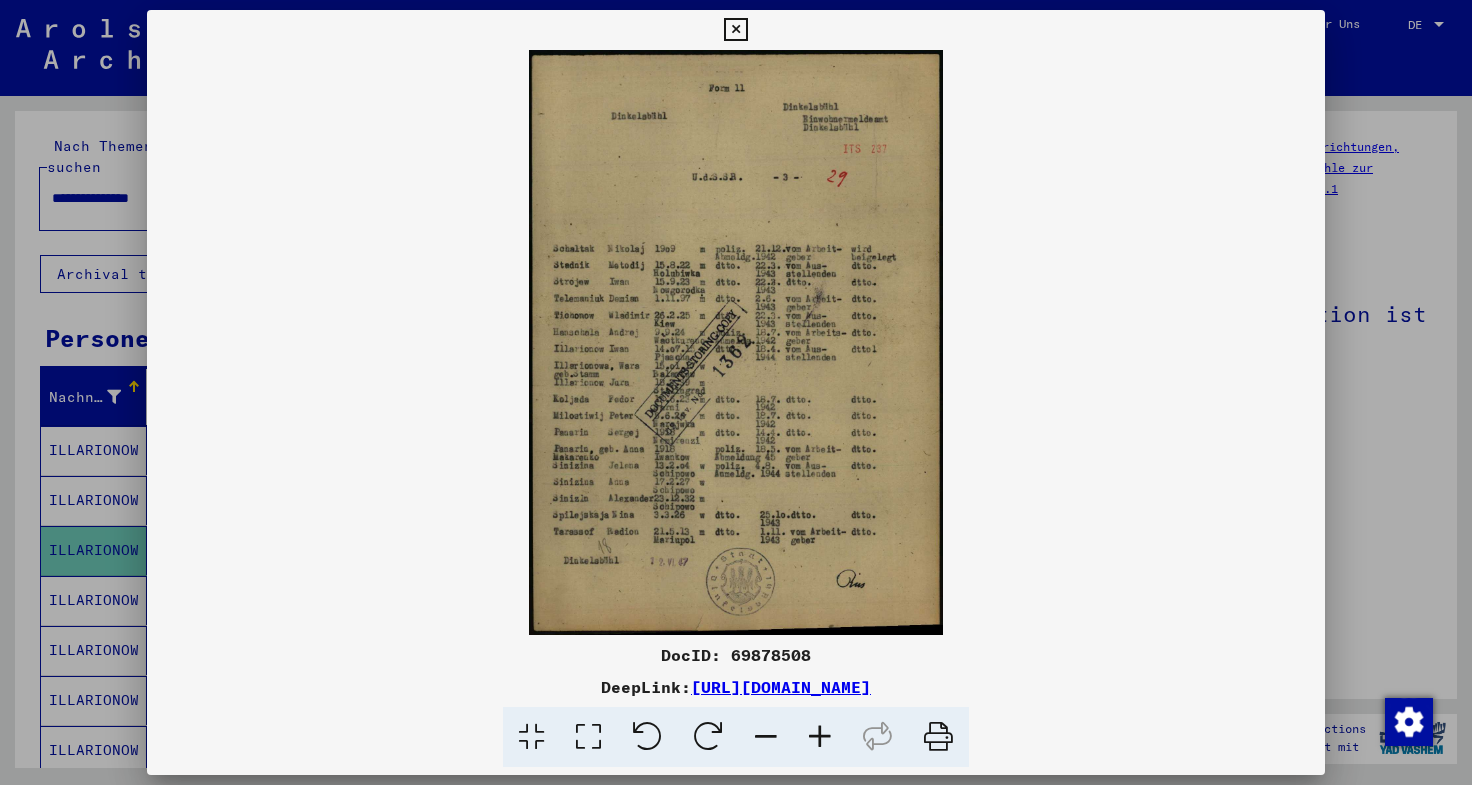 click at bounding box center [736, 392] 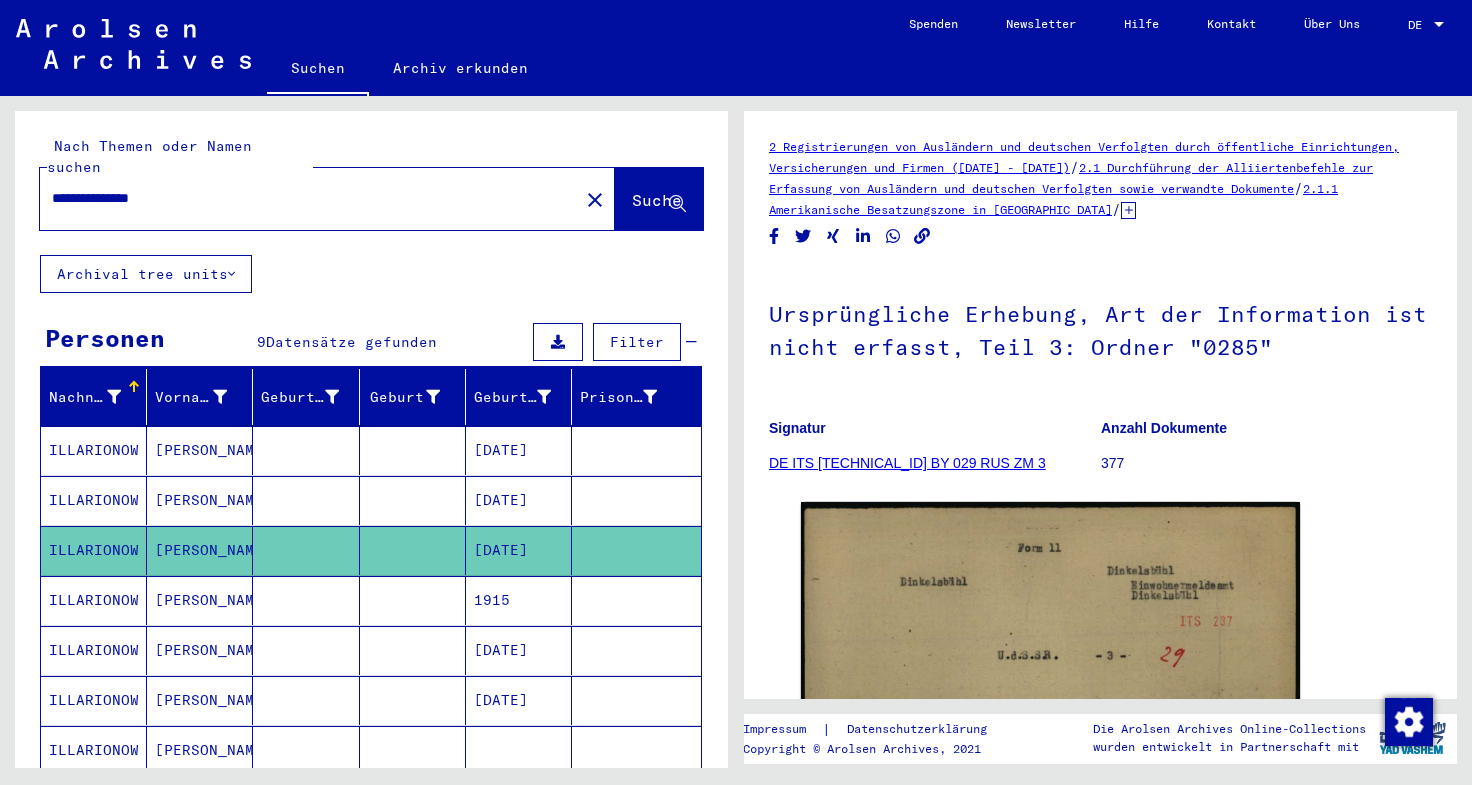 click on "1915" at bounding box center [519, 650] 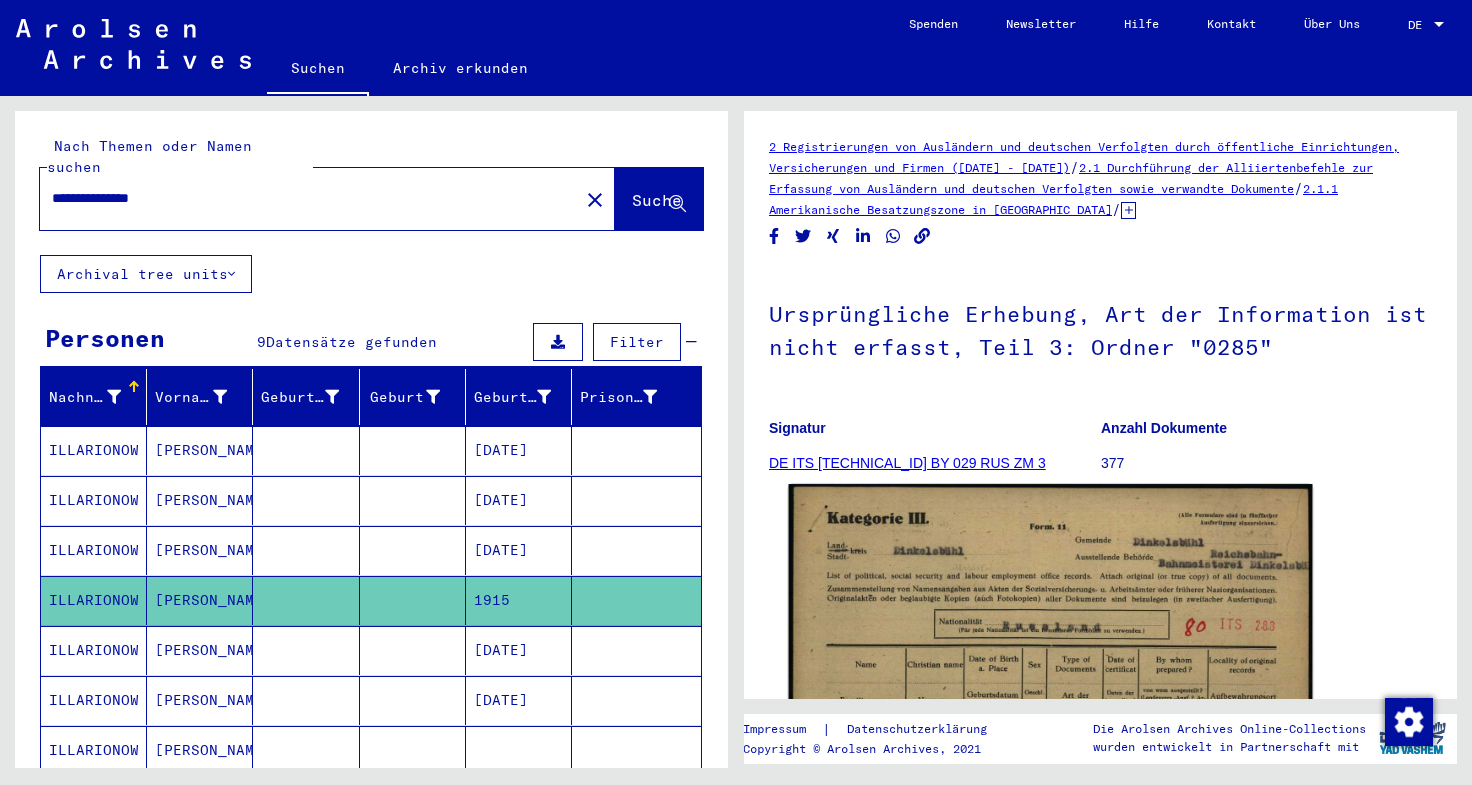 scroll, scrollTop: 0, scrollLeft: 0, axis: both 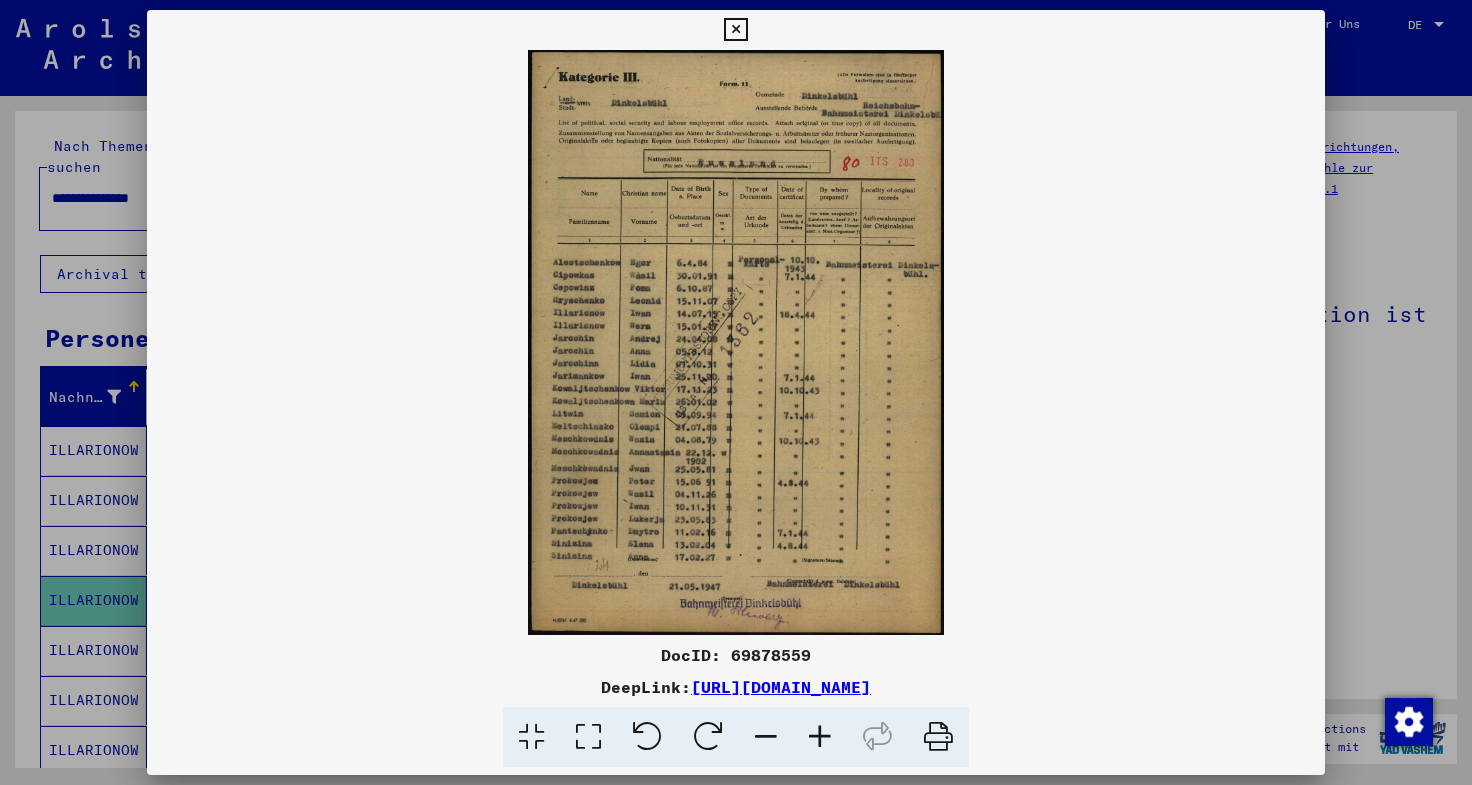 click at bounding box center (736, 392) 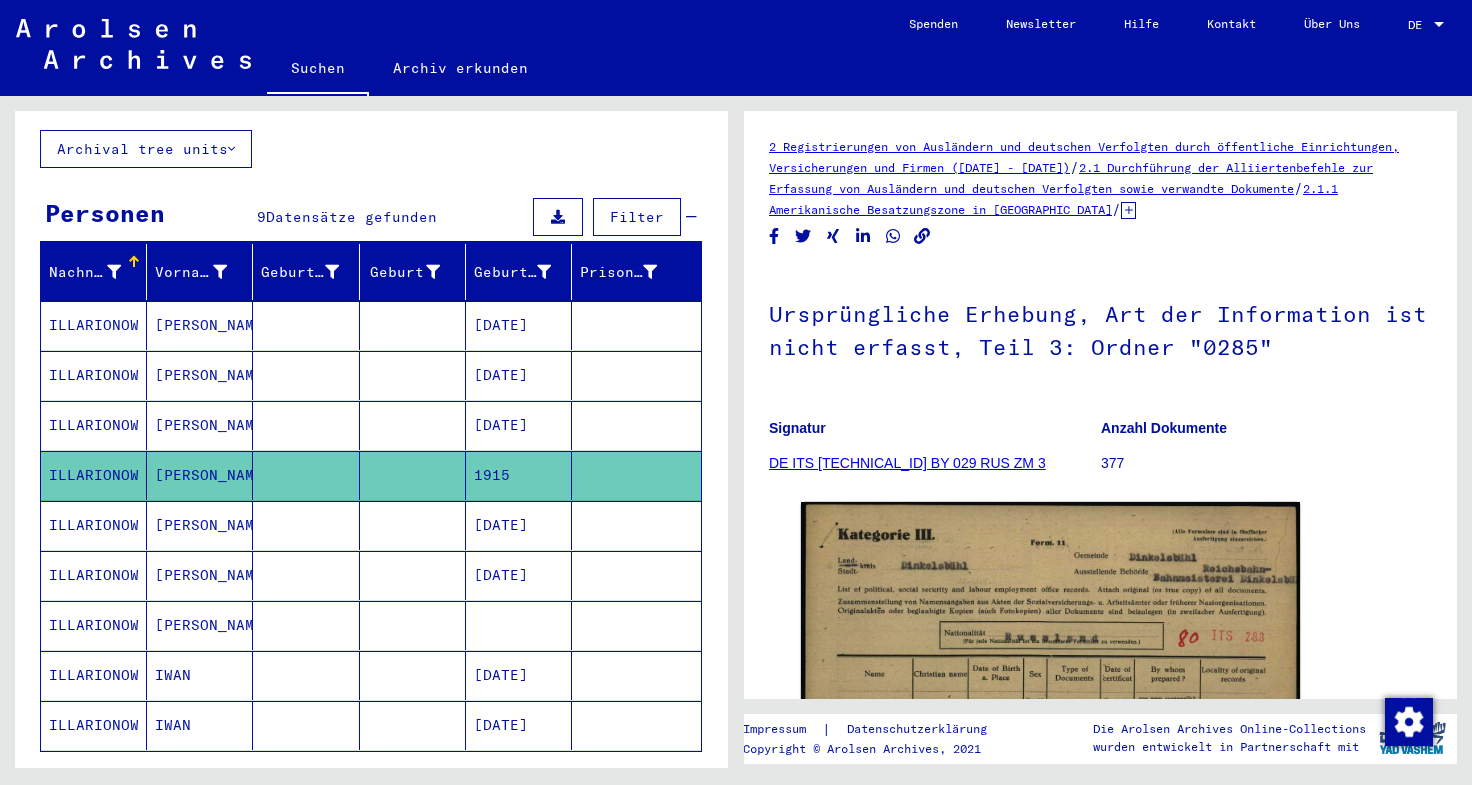 scroll, scrollTop: 184, scrollLeft: 0, axis: vertical 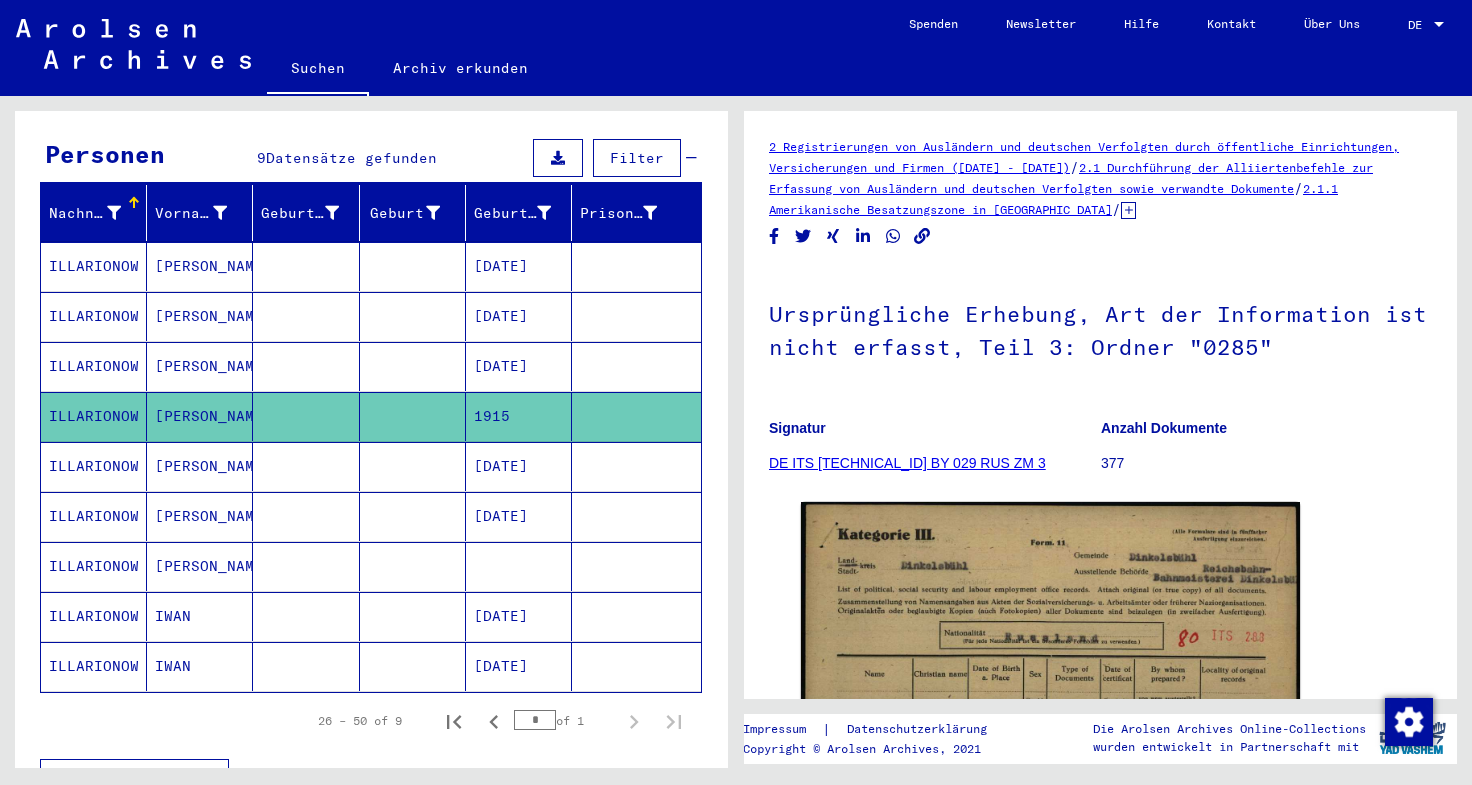 click on "[DATE]" at bounding box center [519, 516] 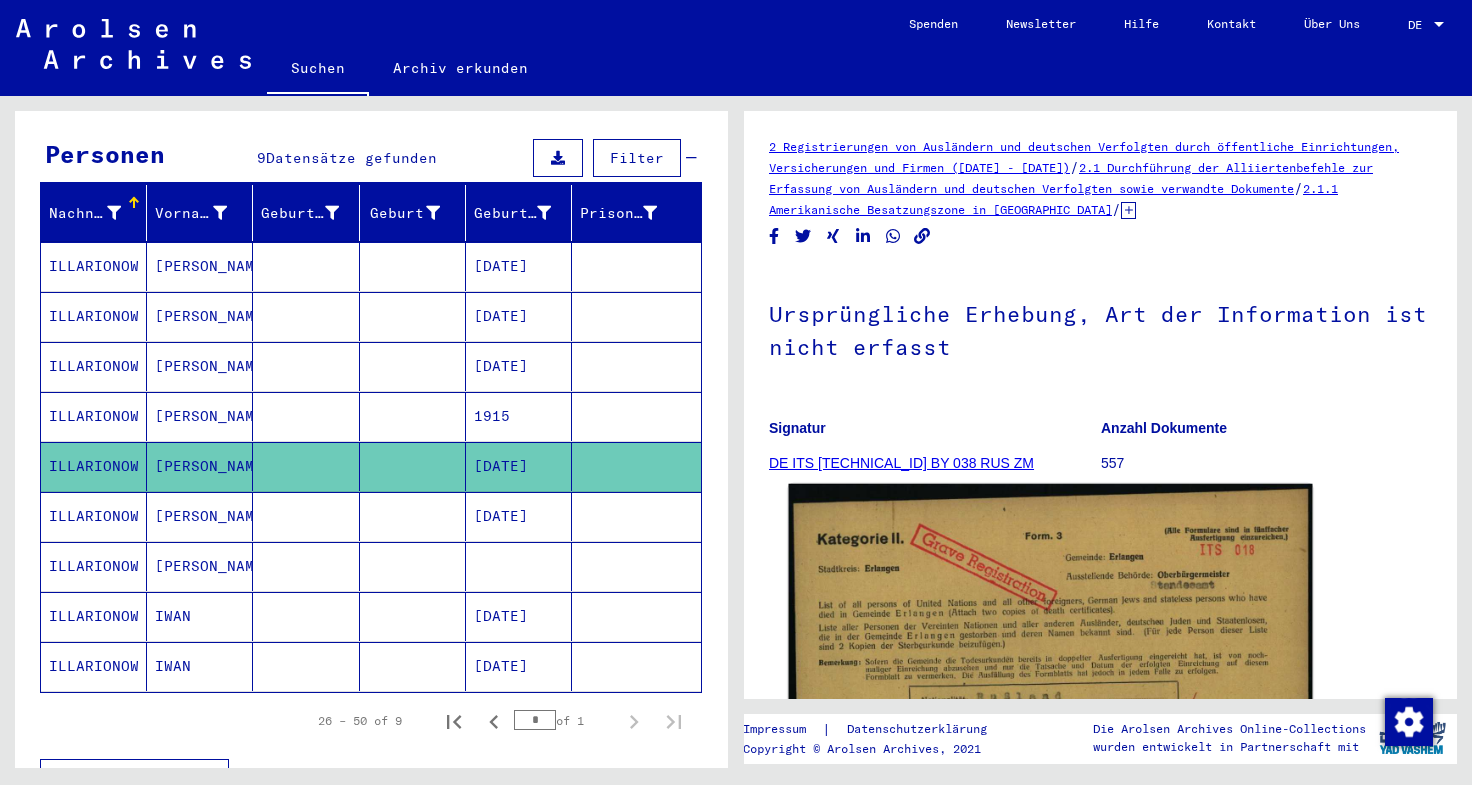 scroll, scrollTop: 0, scrollLeft: 0, axis: both 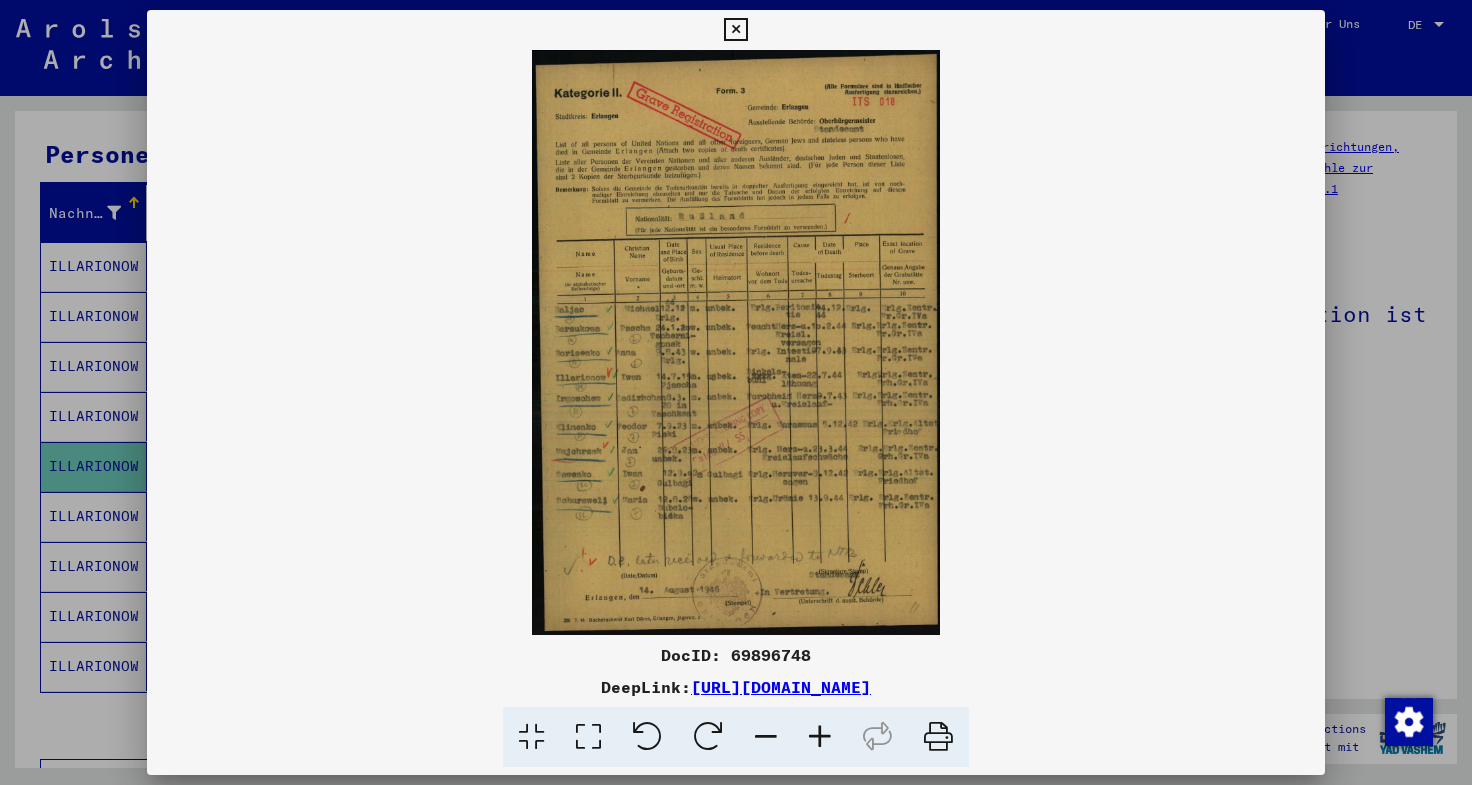 click at bounding box center (736, 392) 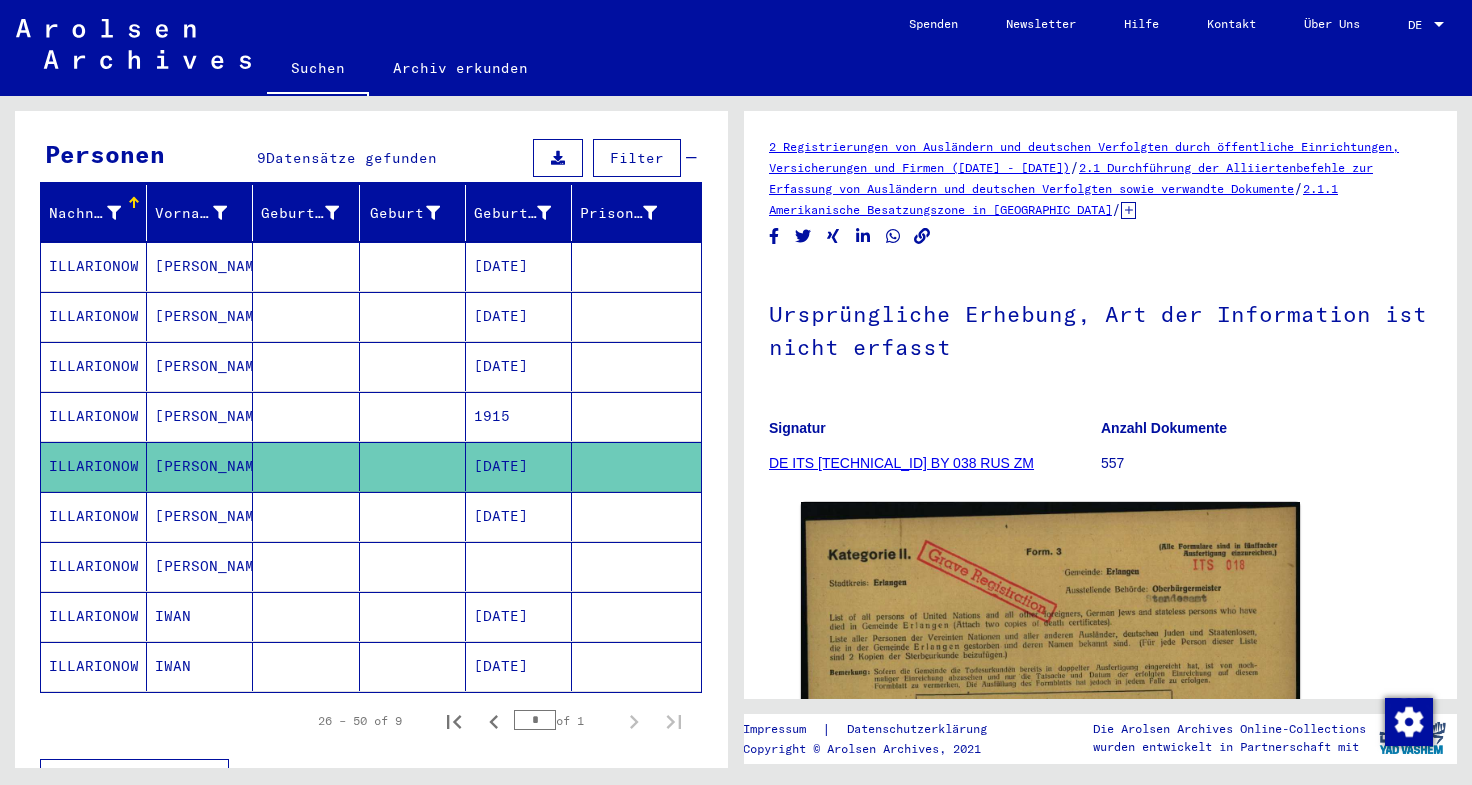 scroll, scrollTop: 242, scrollLeft: 0, axis: vertical 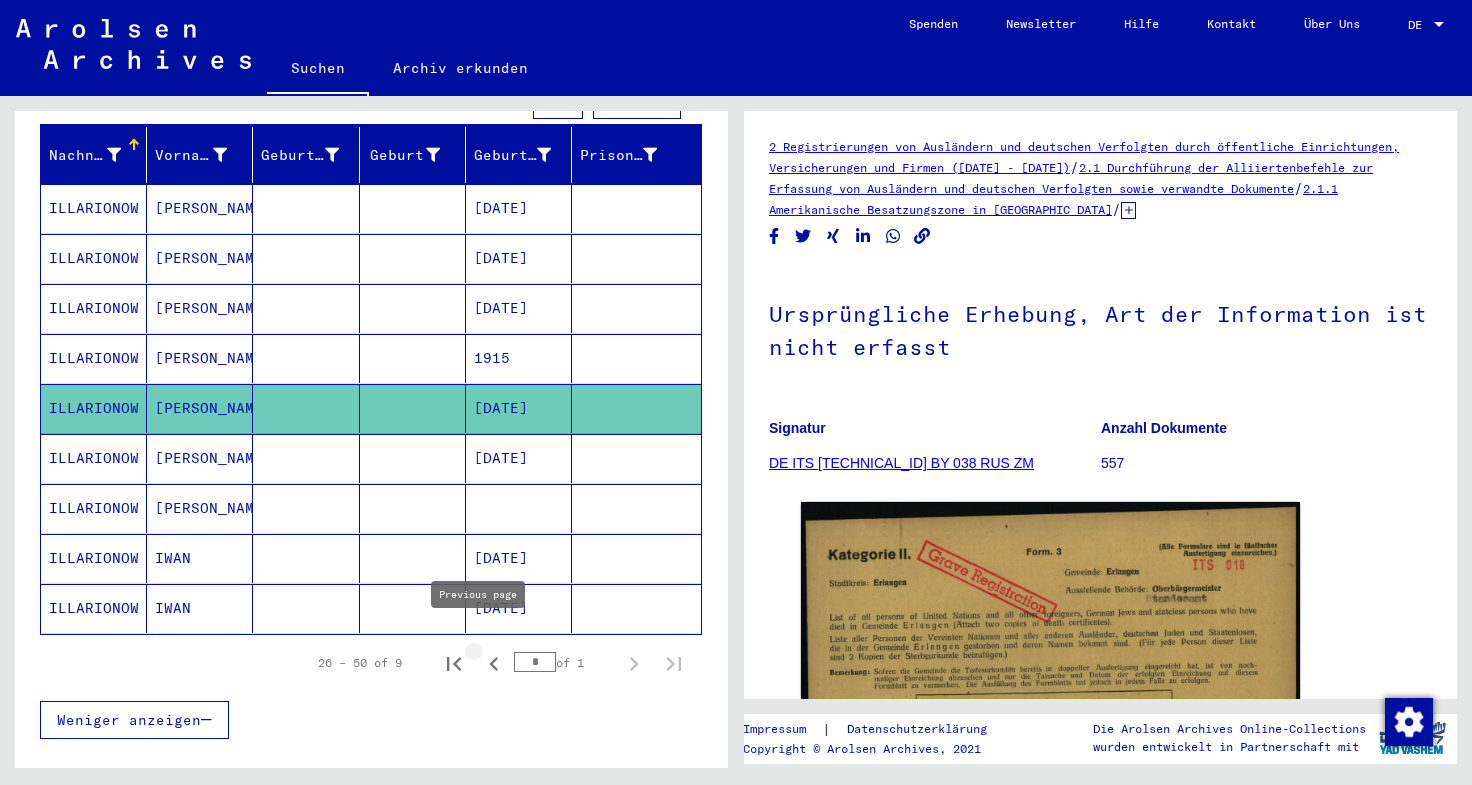 click 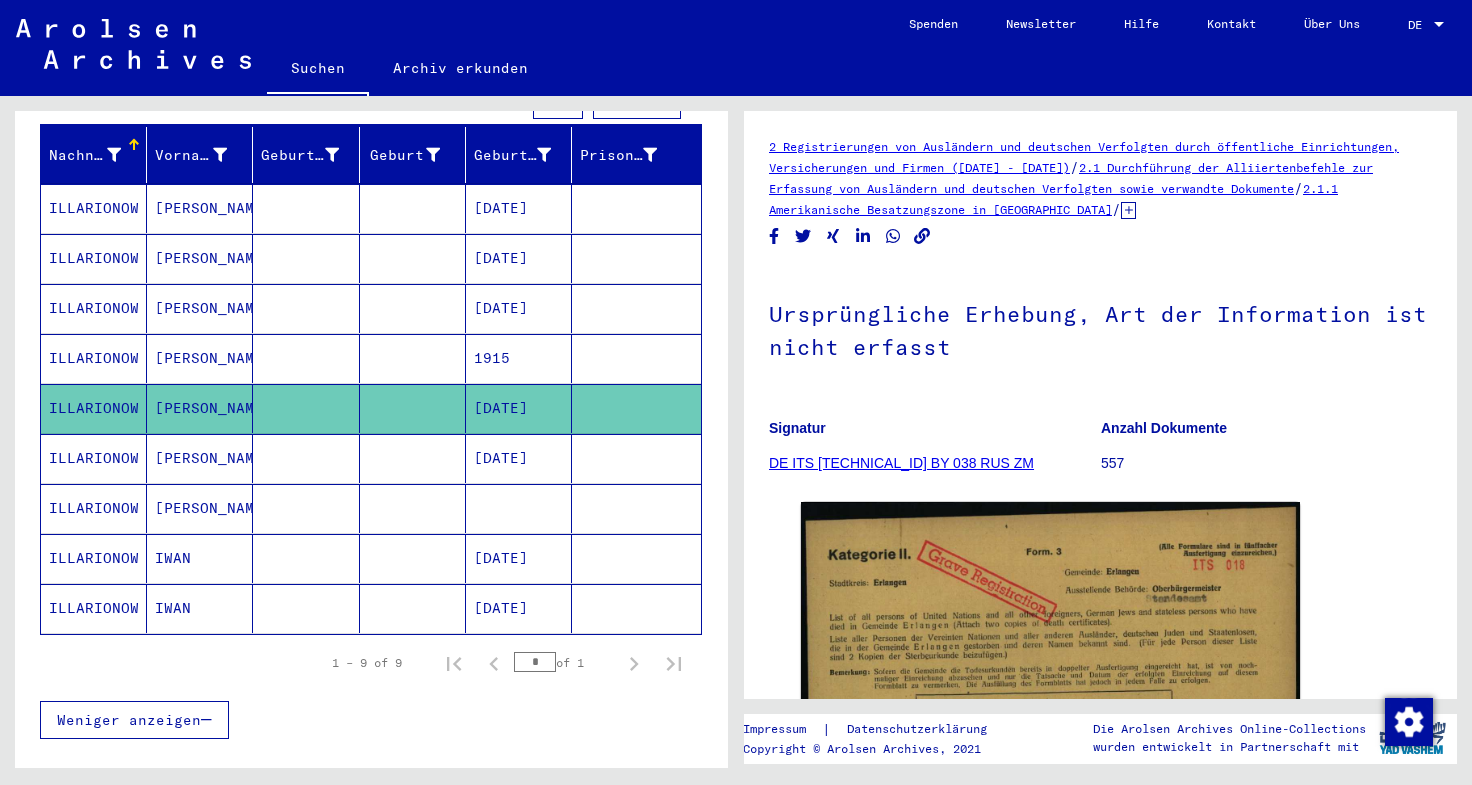 click on "[DATE]" at bounding box center (519, 508) 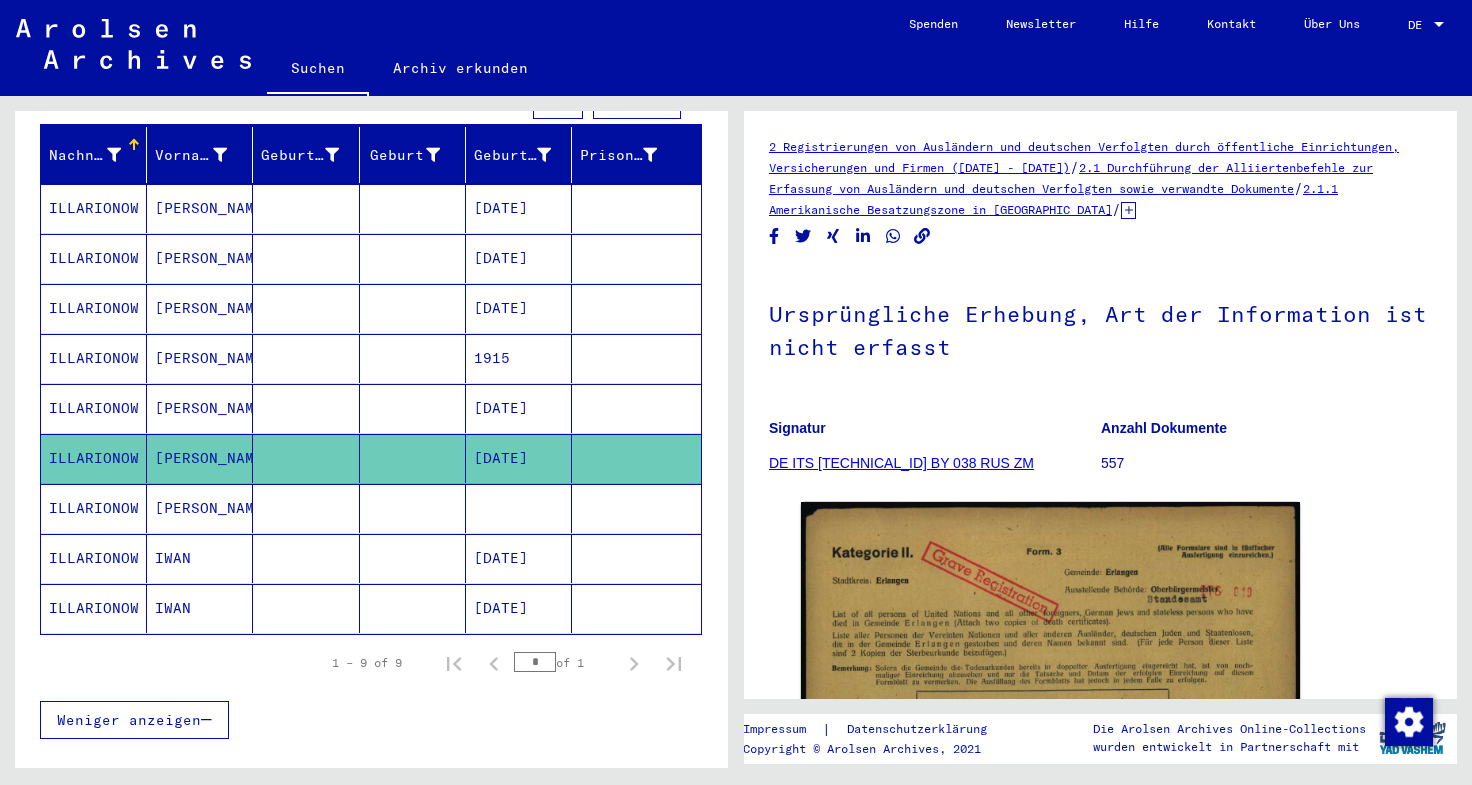 scroll, scrollTop: 0, scrollLeft: 0, axis: both 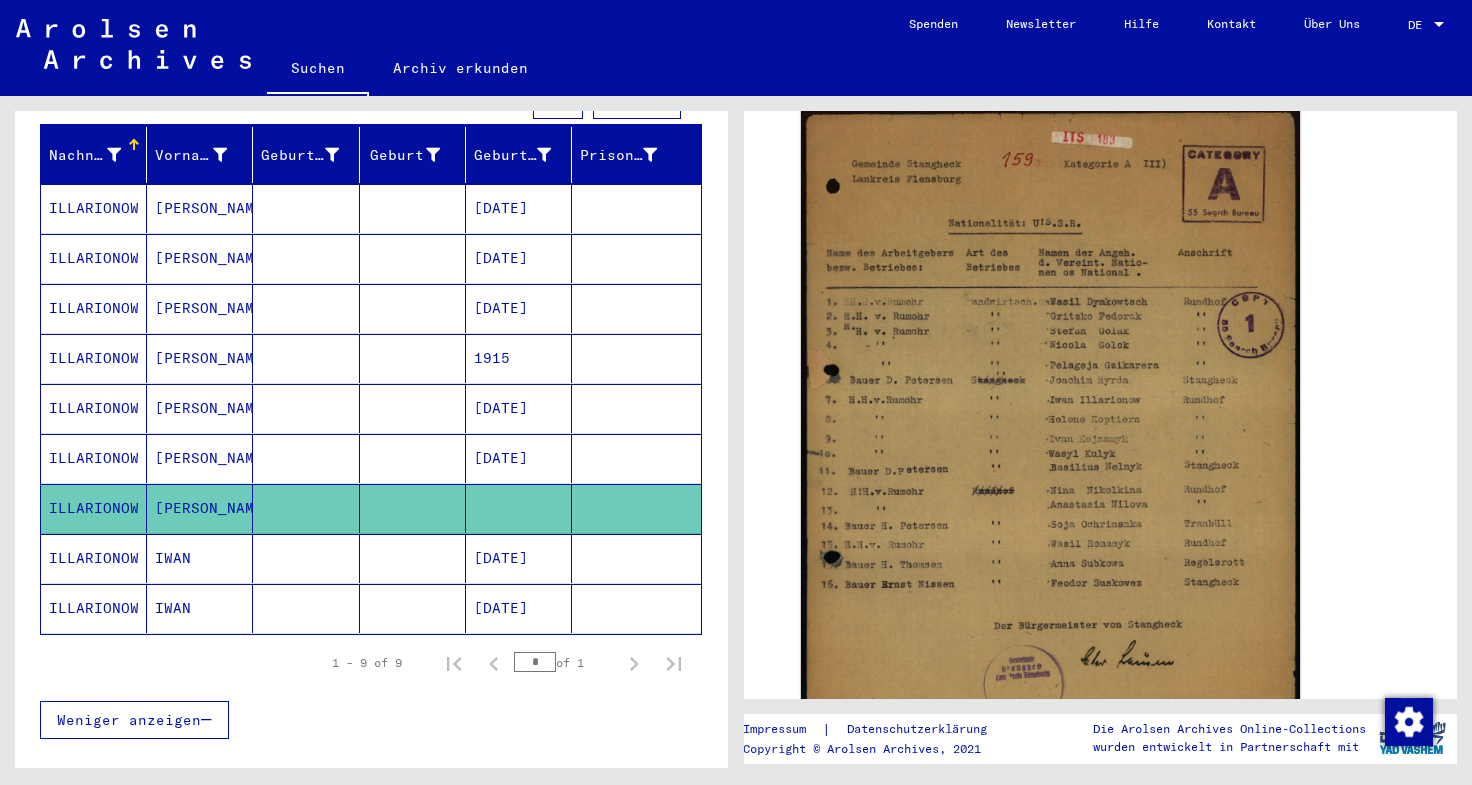 click at bounding box center (636, 608) 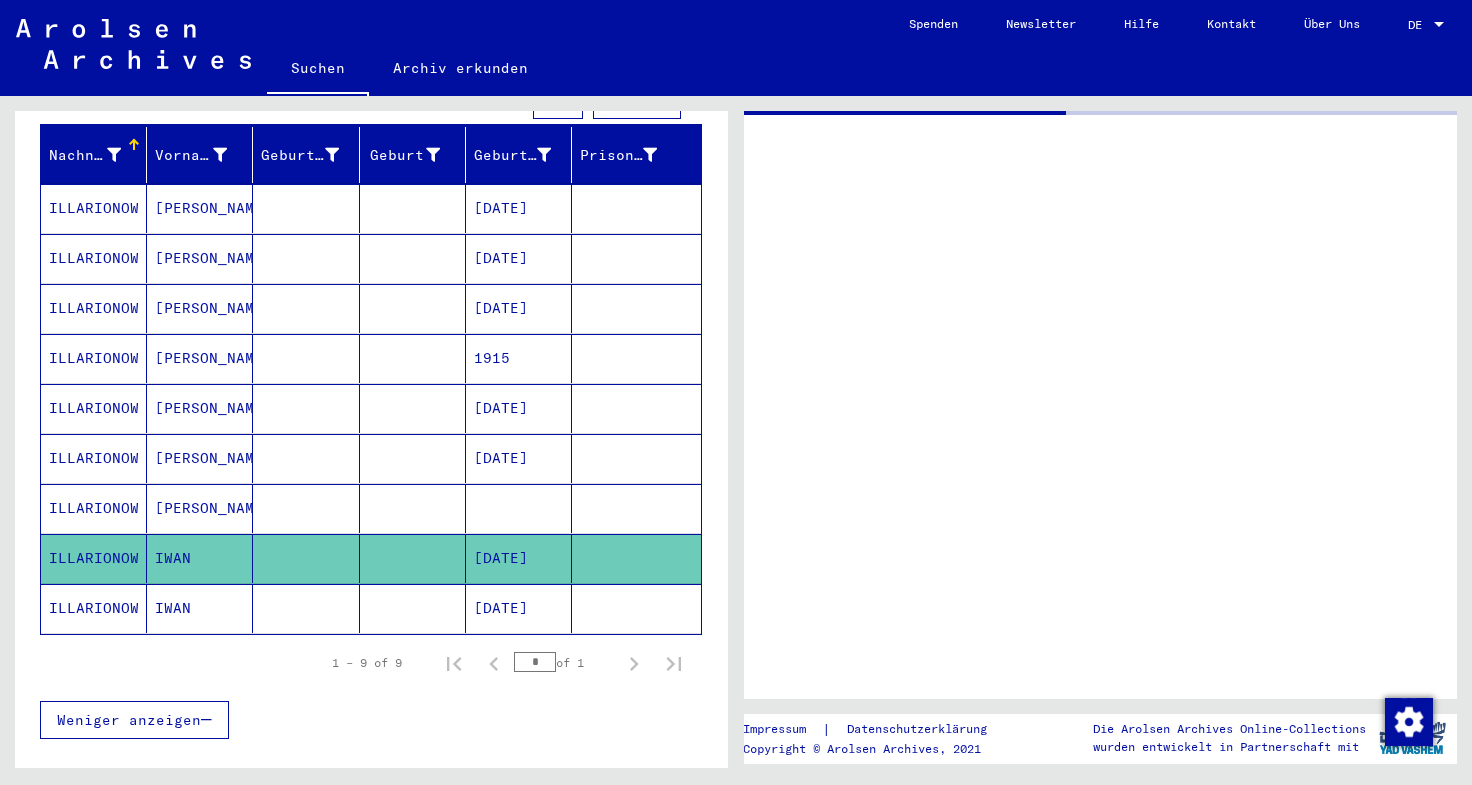 scroll, scrollTop: 0, scrollLeft: 0, axis: both 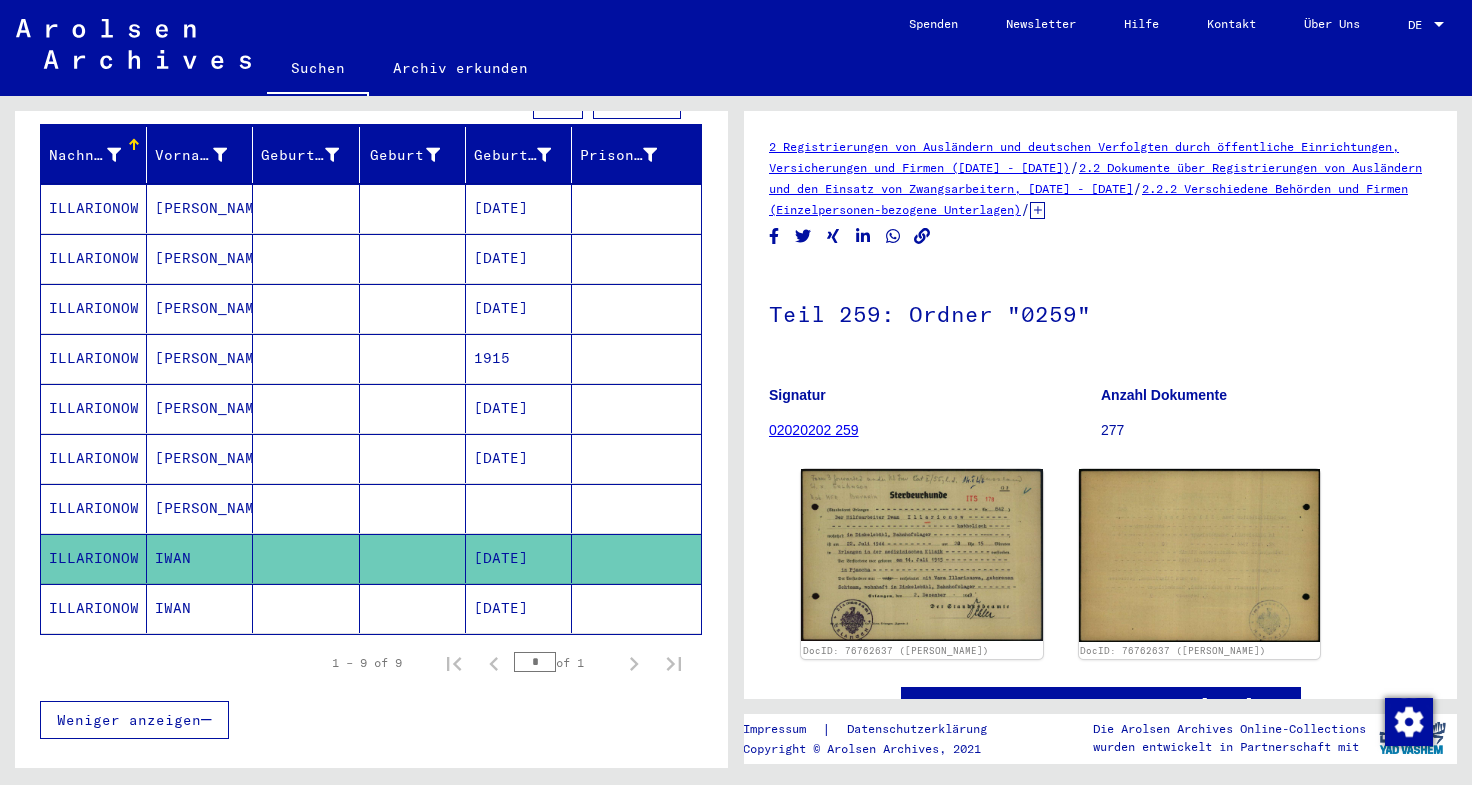 click 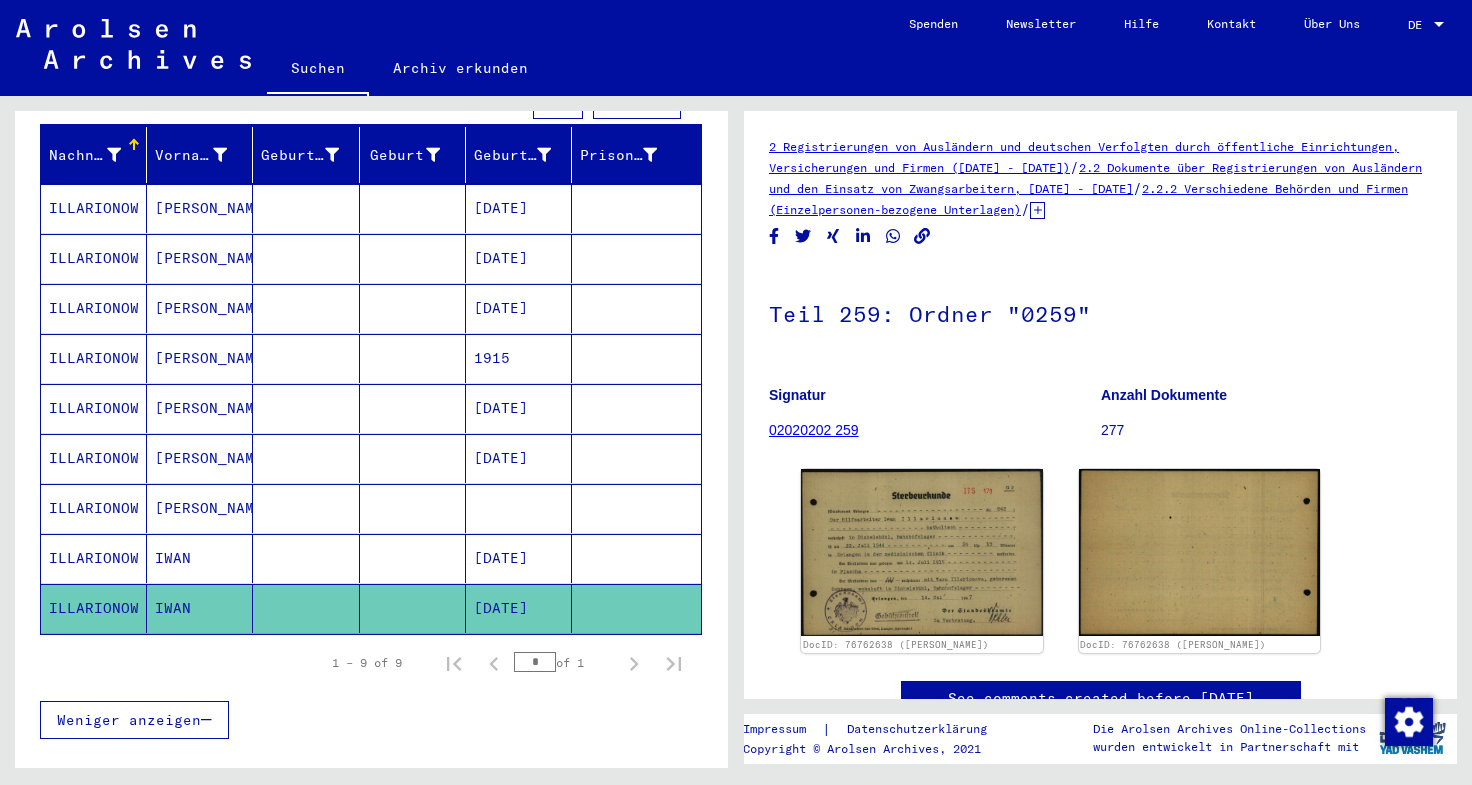 scroll, scrollTop: 0, scrollLeft: 0, axis: both 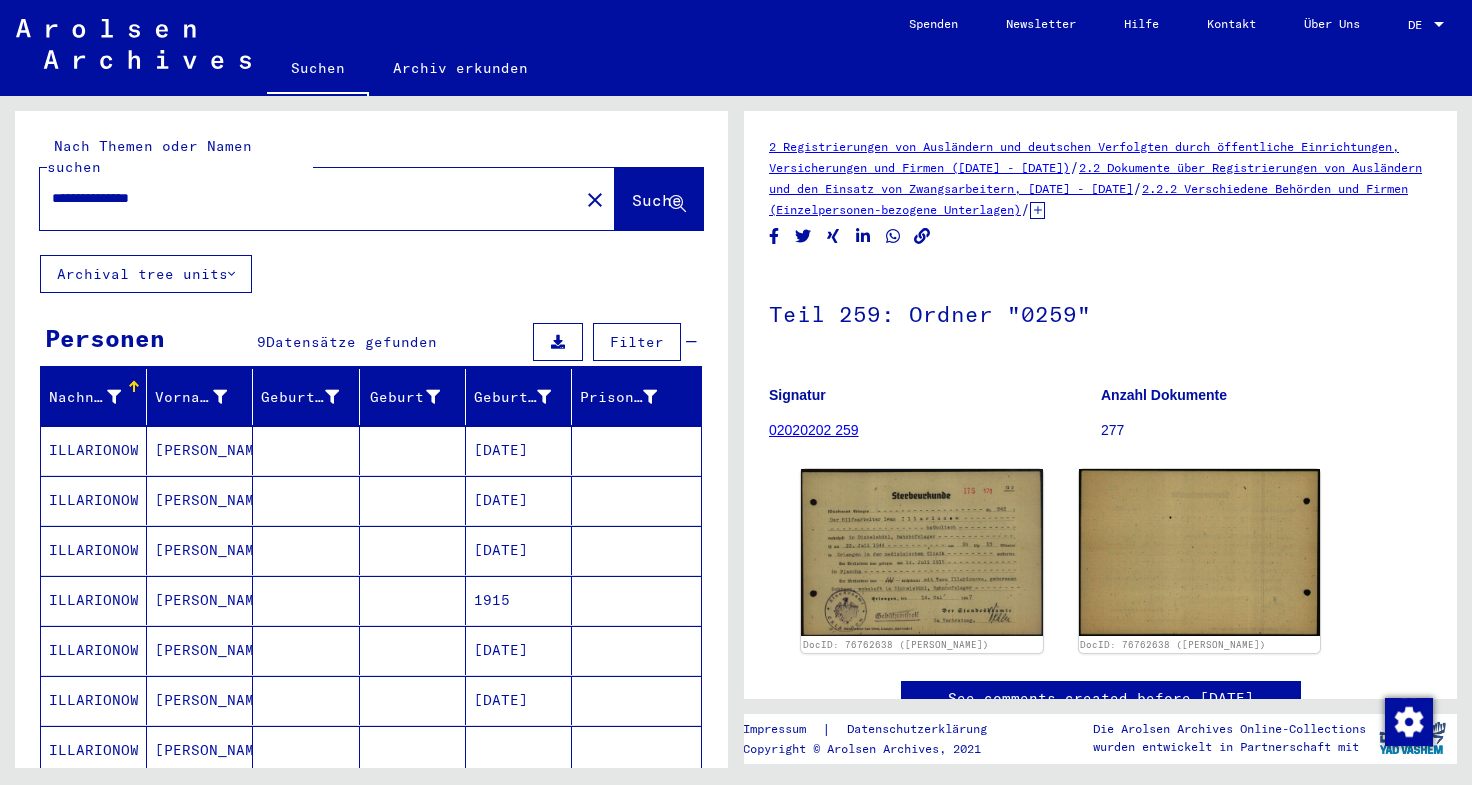 click on "**********" at bounding box center (309, 198) 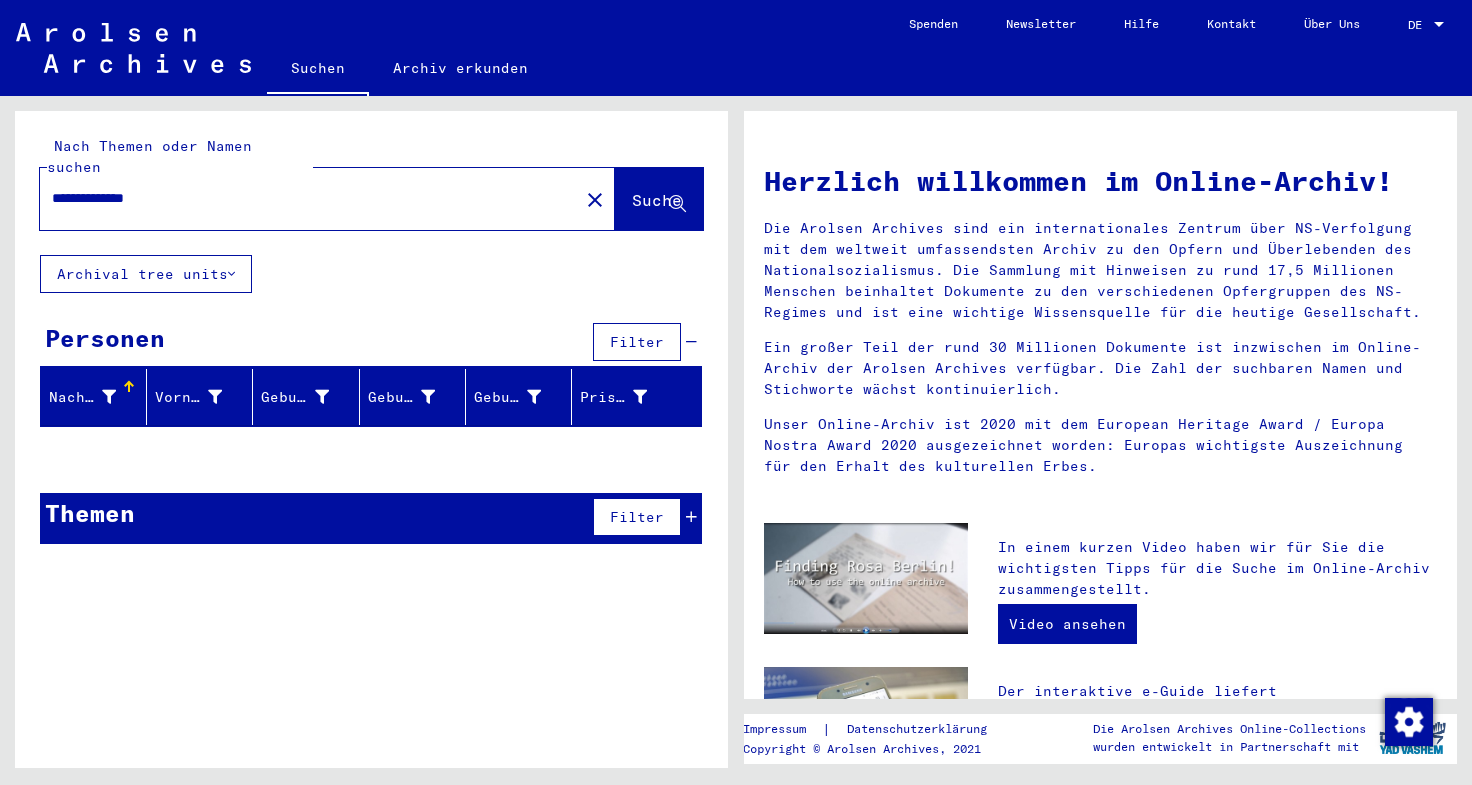 click on "**********" at bounding box center [303, 198] 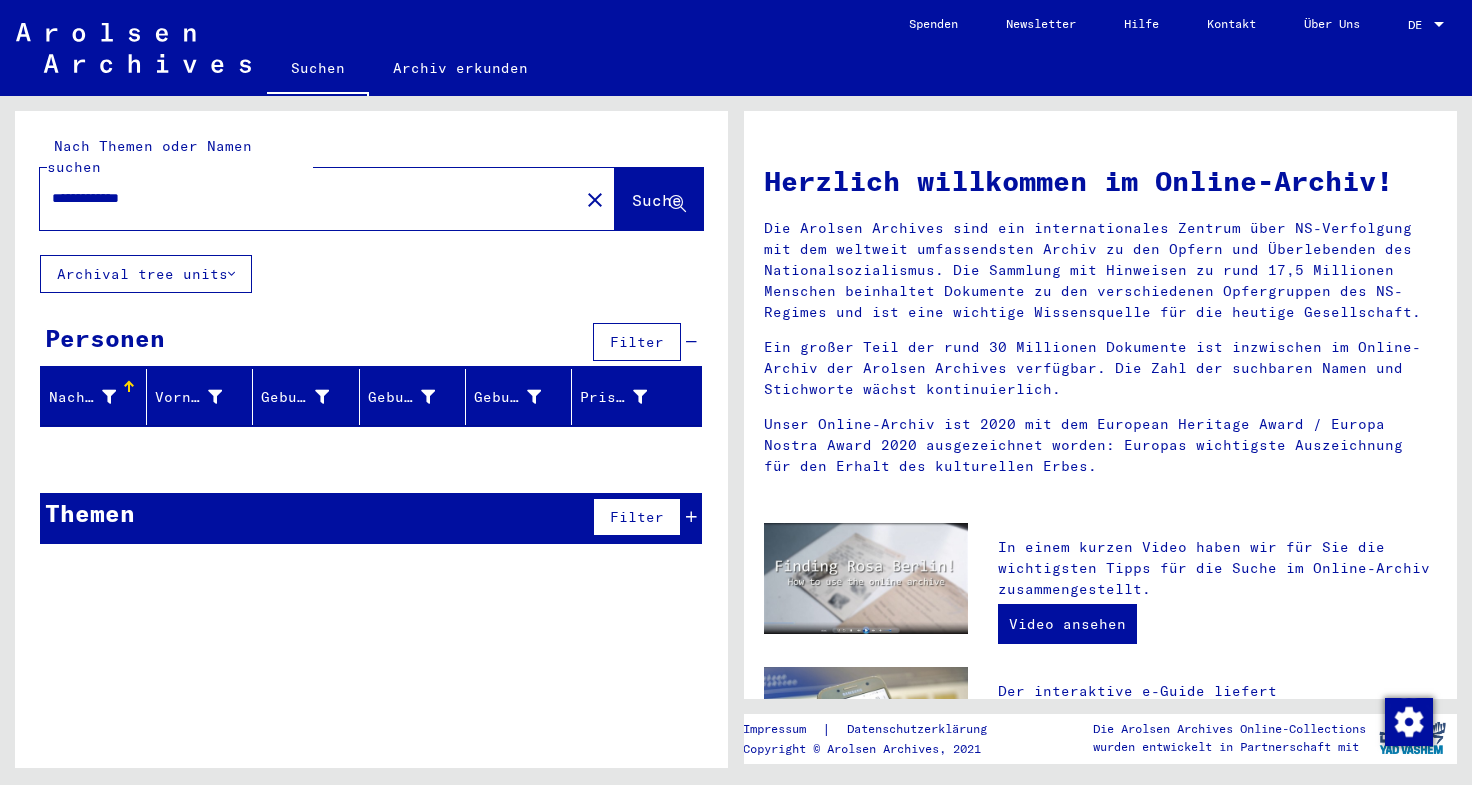 click on "**********" at bounding box center (303, 198) 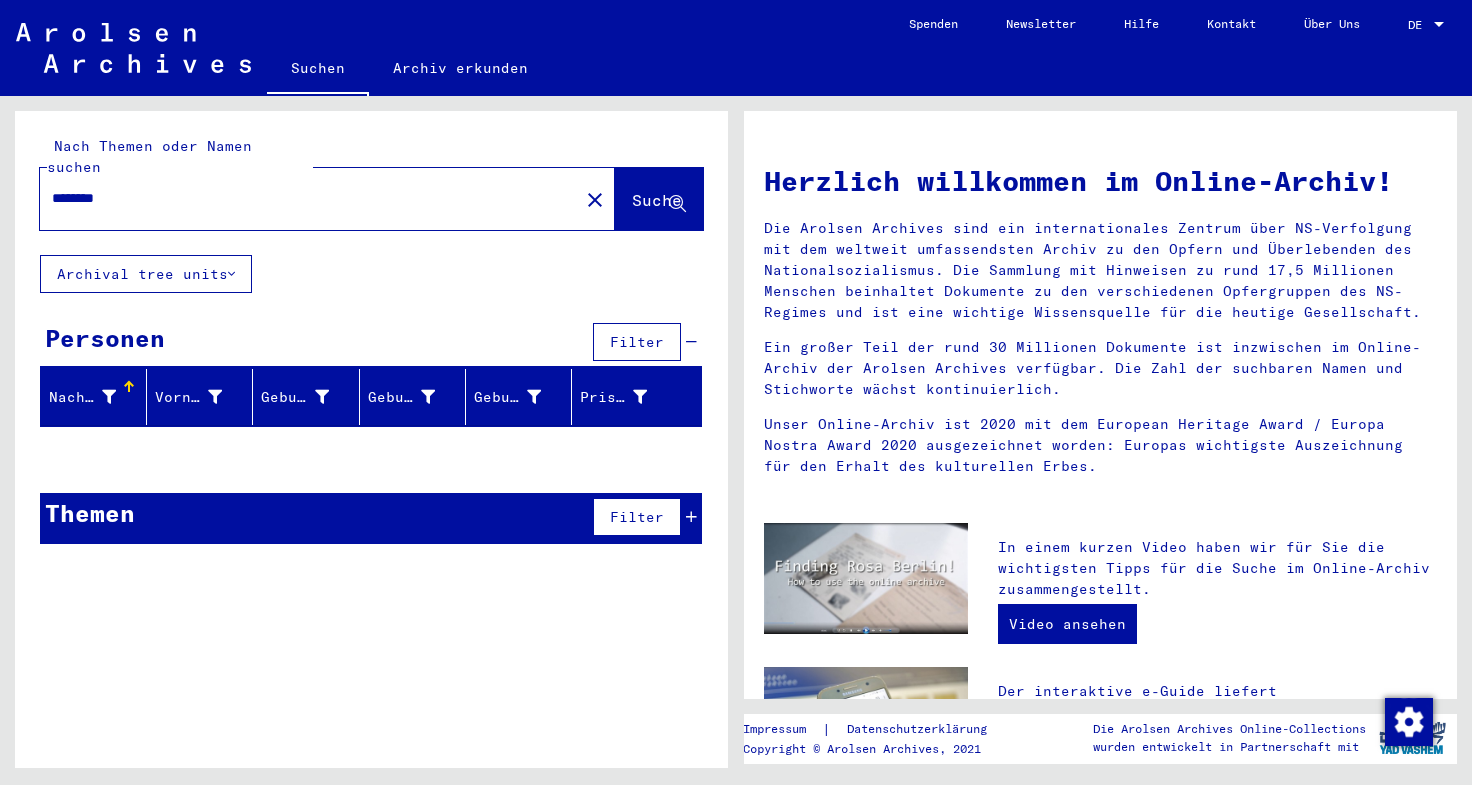 click on "********" at bounding box center [303, 198] 